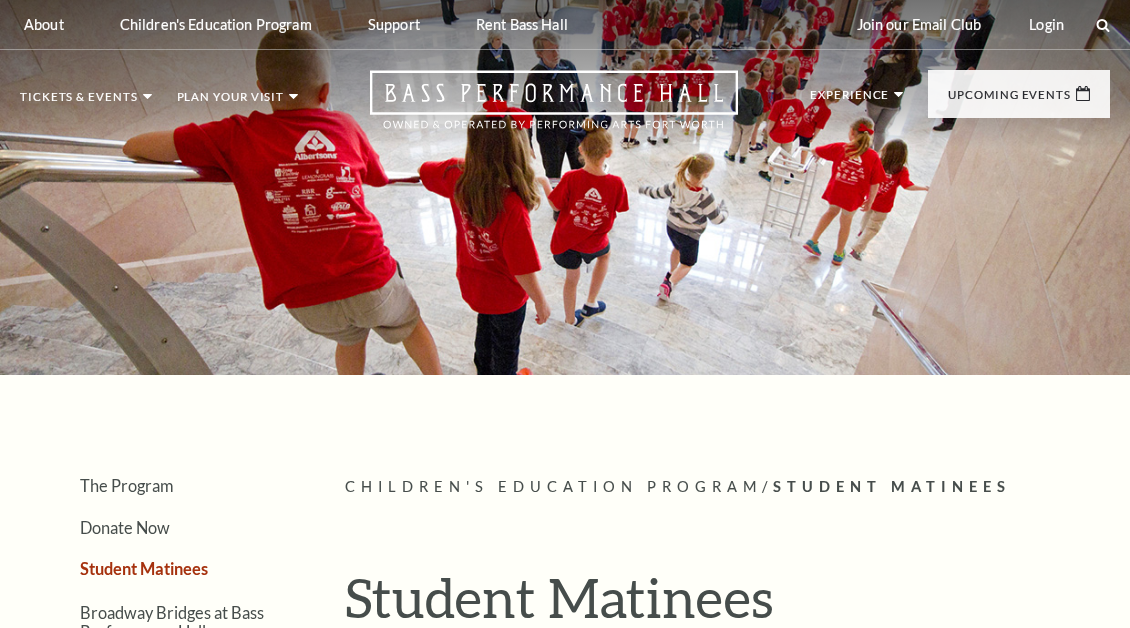 scroll, scrollTop: 0, scrollLeft: 0, axis: both 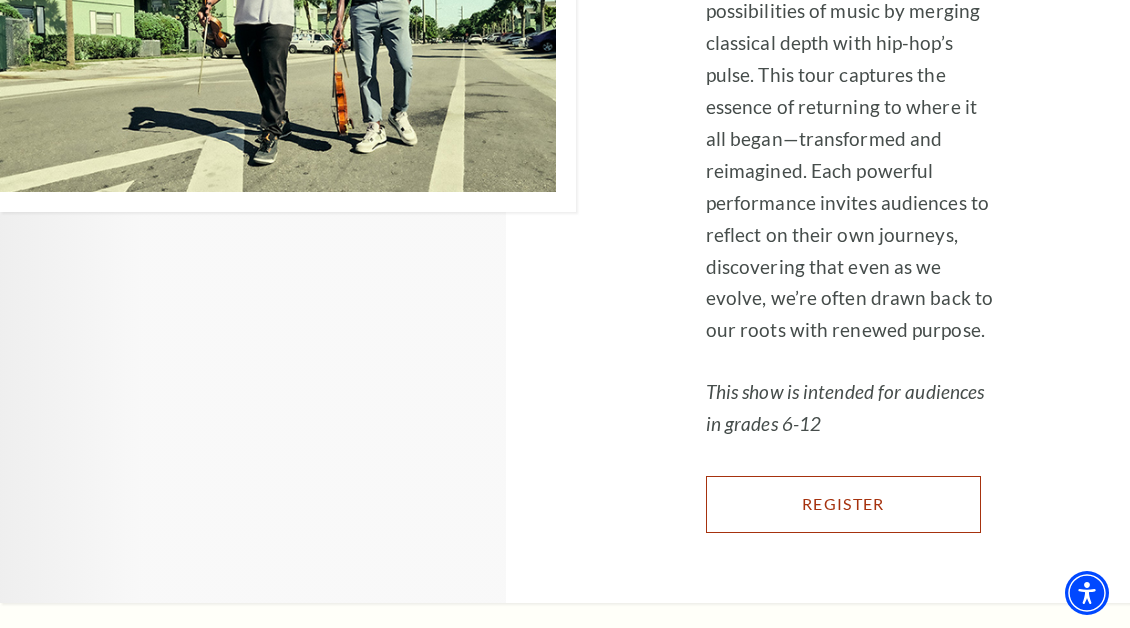 click on "Register" at bounding box center [831, -2729] 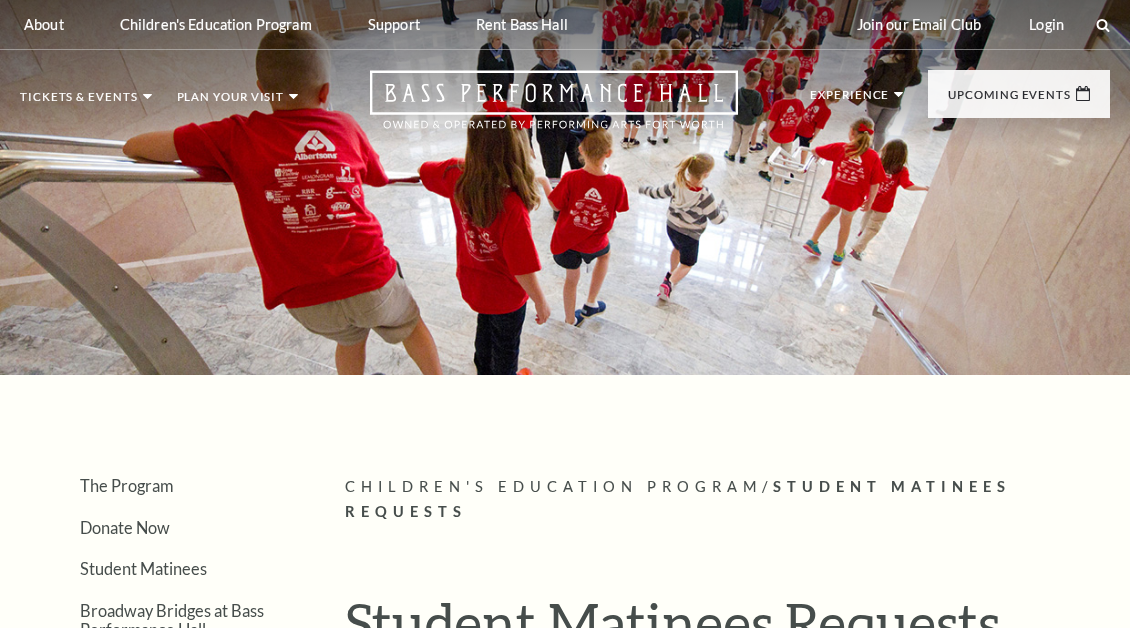 scroll, scrollTop: 0, scrollLeft: 0, axis: both 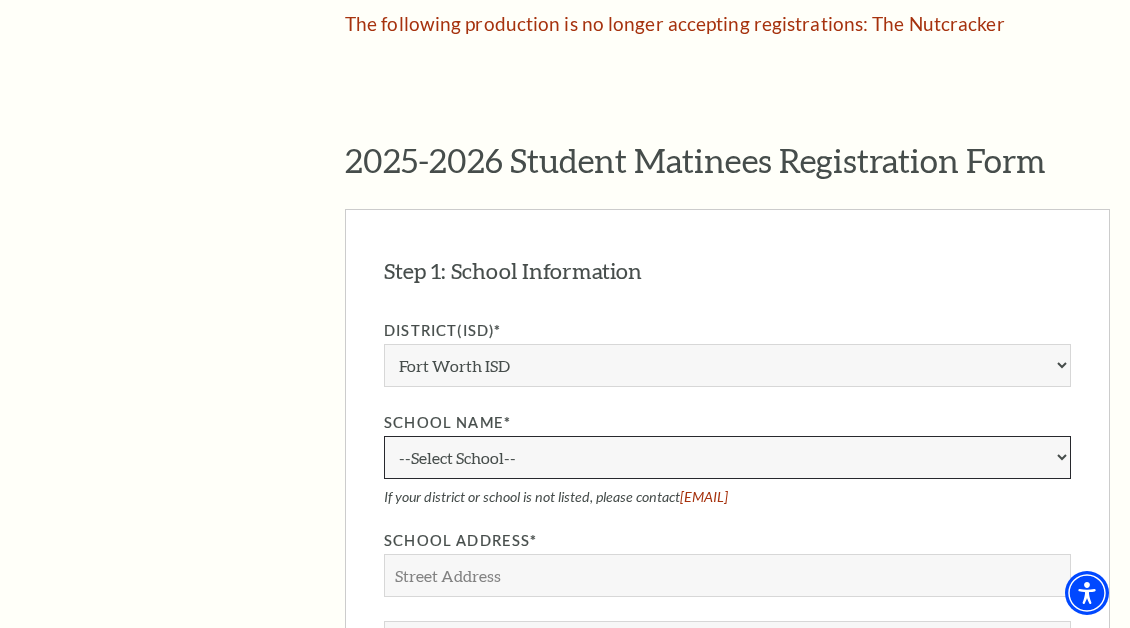 click on "--Select School-- A.M. Pate Elementary School Alice Carlson Elementary School Alice D. Contreras Elementary School Amon Carter Riverside High School Amon Carter-Riverside High School Applied Learning Academy Arlington Heights High School Atwood McDonald Elementary School Benbrook Elementary School Benbrook Middle High School Bill J. Elliott Elementary School Bonnie Brae Elementary School Boulevard Heights School Bruce Shulkey Elementary School Burton Hill Elementary School Carroll Peak Elementary School Carter Park Elementary School Cesar Chavez Elementary School Charles E. Nash Elementary School Christene C. Moss Elementary School Clifford Davis Elementary School Como Leadership Academy Como Montessori School D. McRae Elementary School Daggett Montessori David K. Sellars Elementary School De Zavala Elementary School Diamond Hill Elementary School Diamond Hill-Jarvis High School Dolores Huerta Elementary School Dunbar High School E.M. Daggett Elementary School E.M. Daggett Middle School Glen Park Elementary" at bounding box center [727, 457] 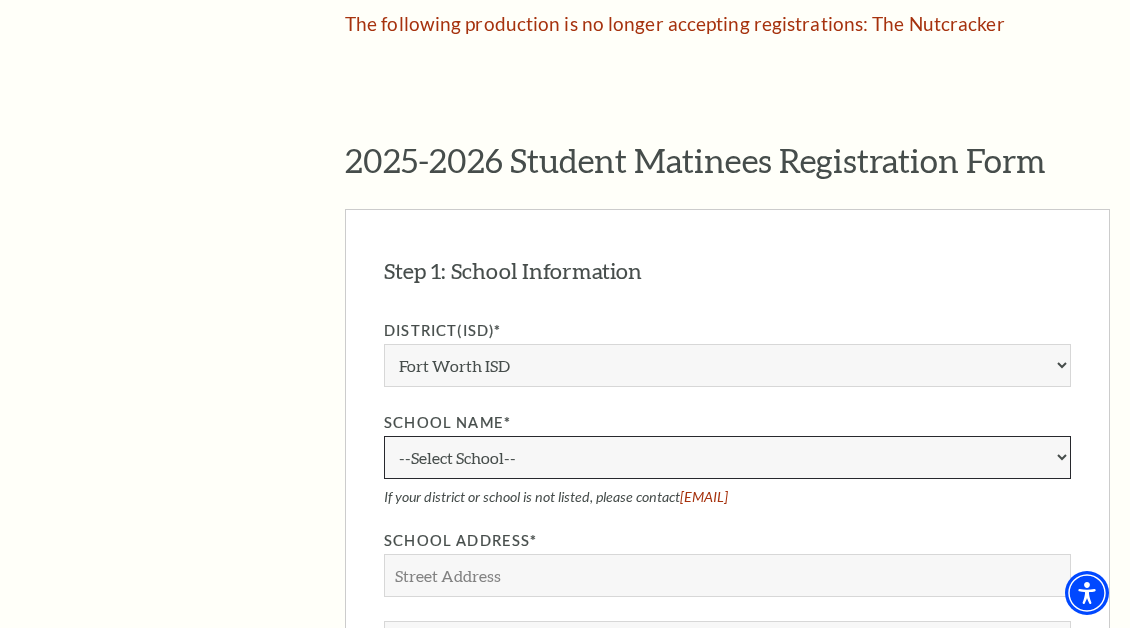 select on "[POSTAL_CODE]" 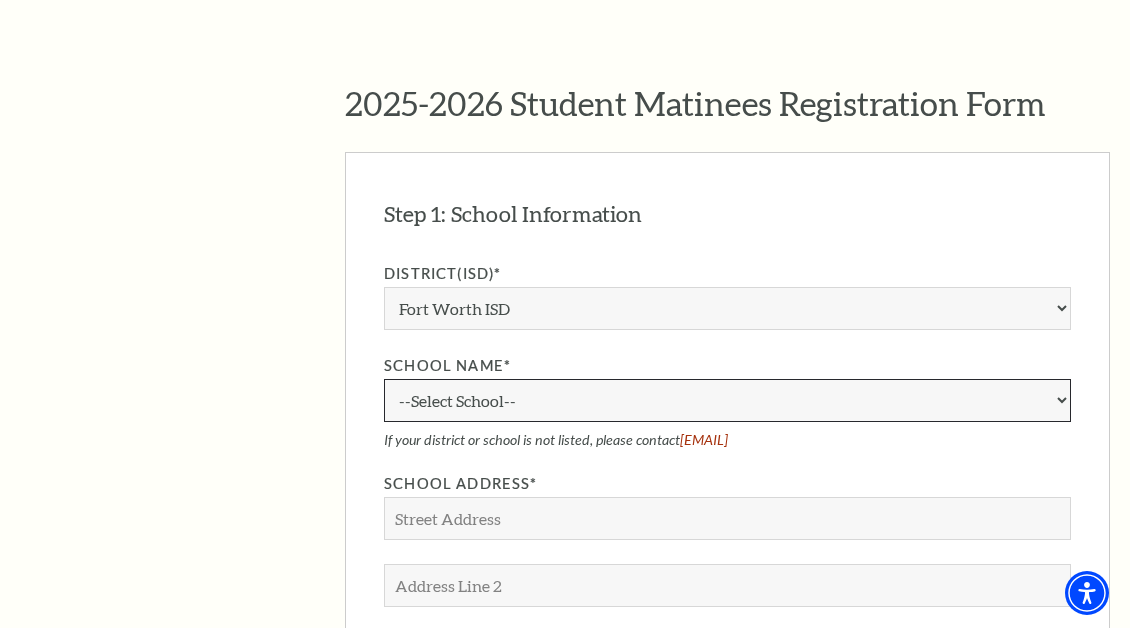 scroll, scrollTop: 1553, scrollLeft: 0, axis: vertical 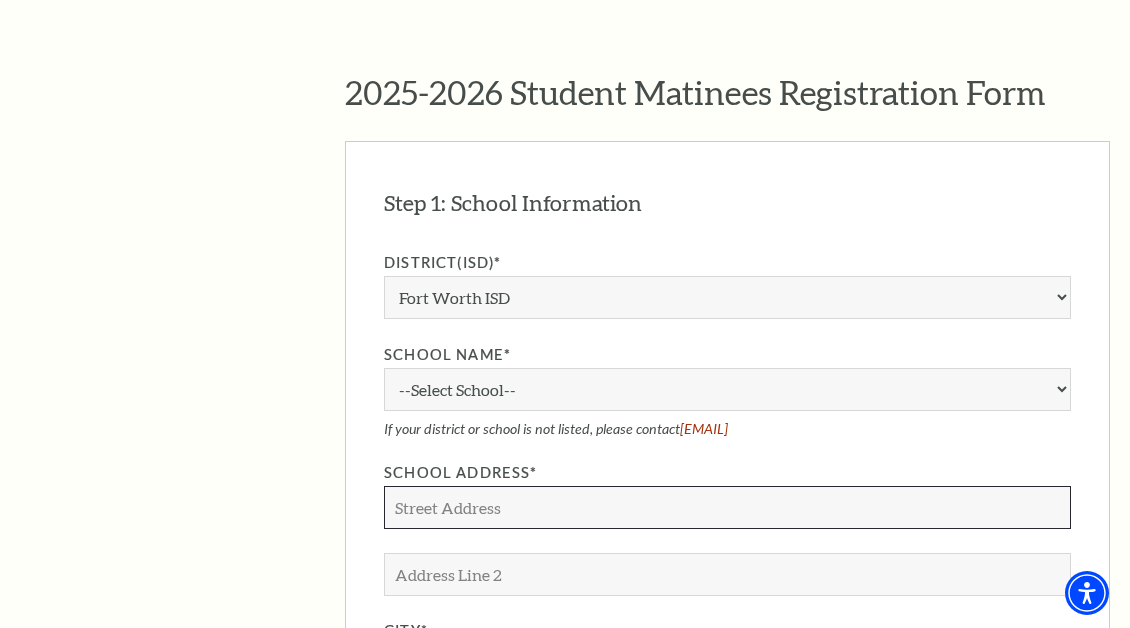 click on "School Address*" at bounding box center [727, 507] 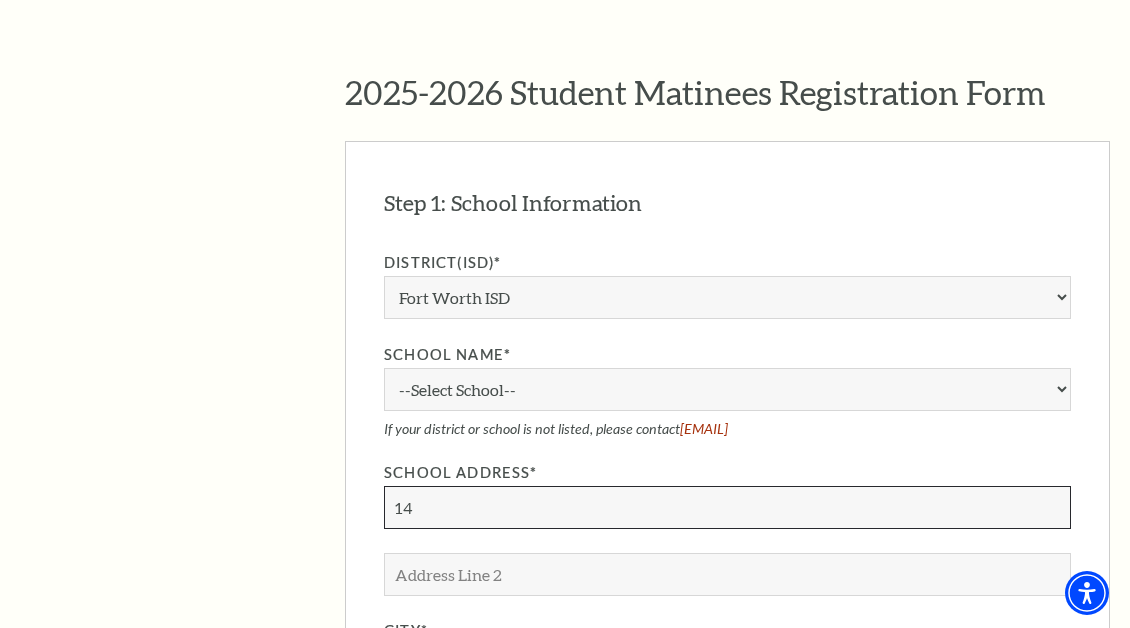 type on "1" 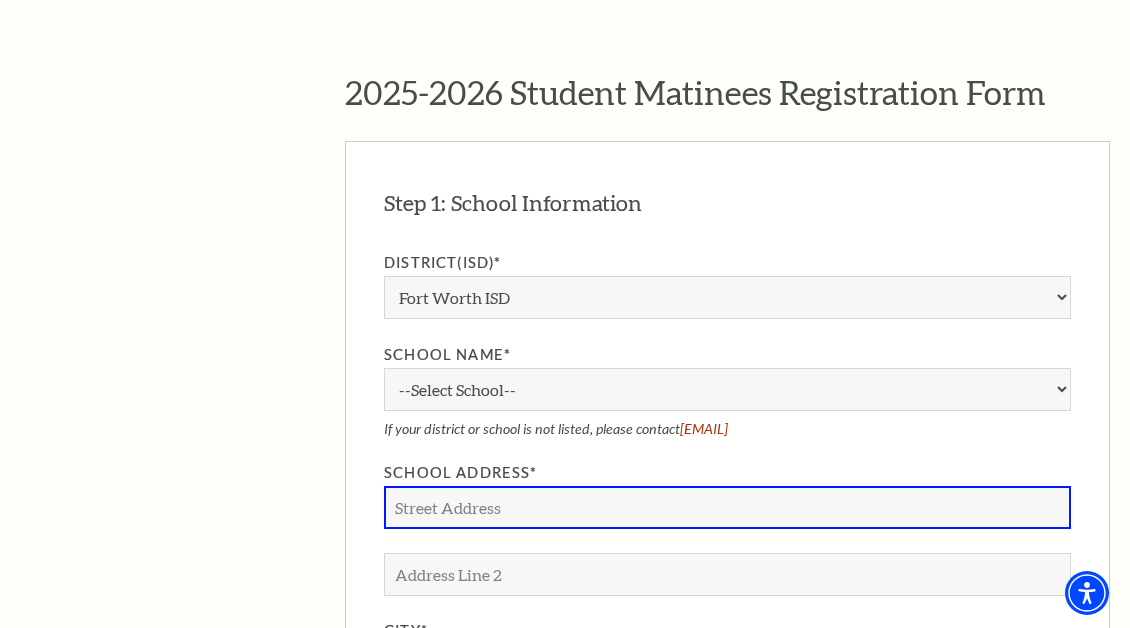 click on "School Address*" at bounding box center (727, 473) 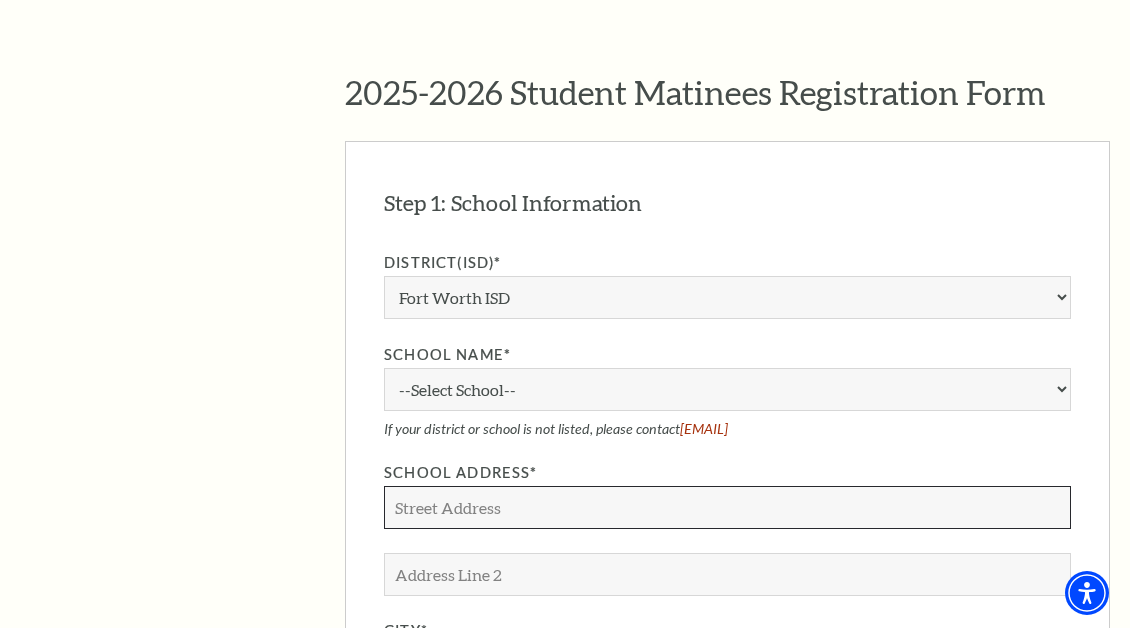 click on "School Address*" at bounding box center (727, 507) 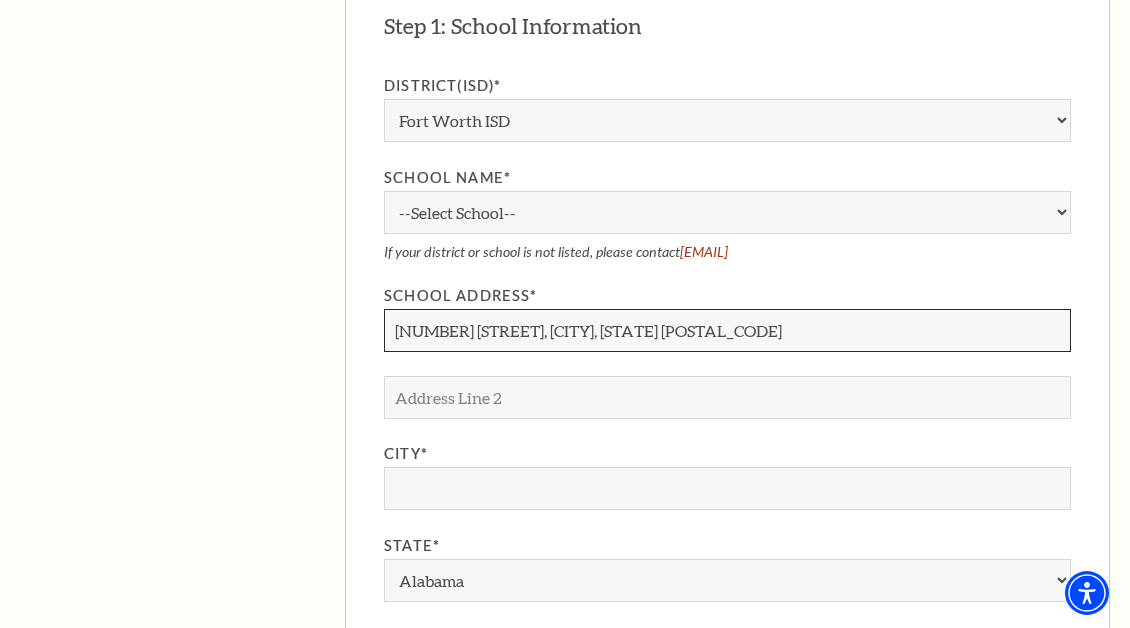 scroll, scrollTop: 1751, scrollLeft: 0, axis: vertical 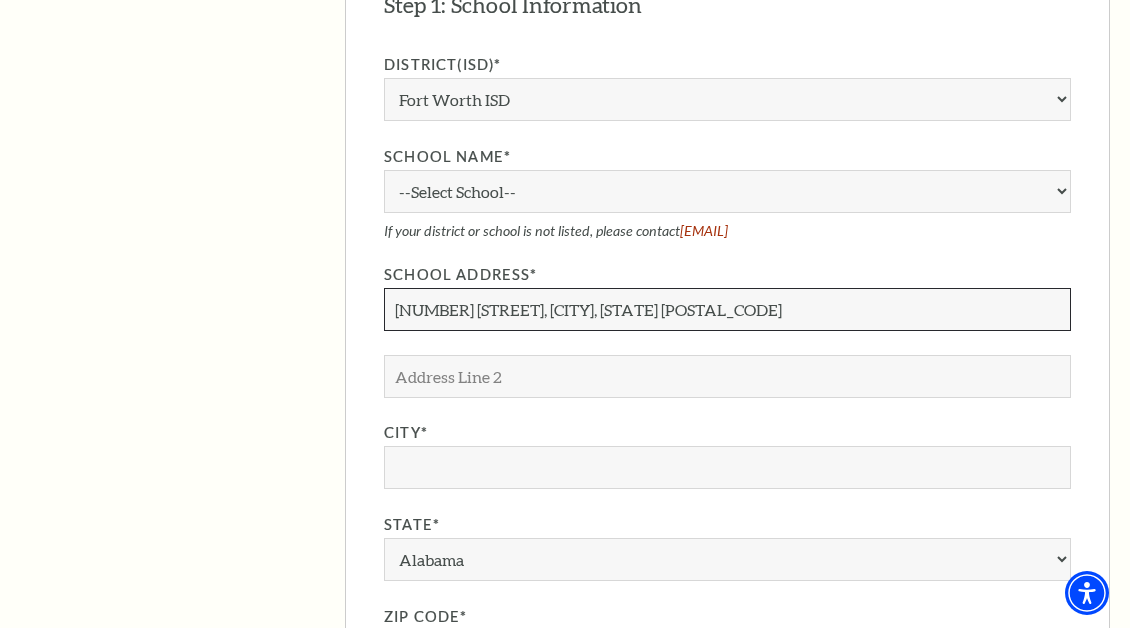type on "[NUMBER] [STREET], [CITY], [STATE] [POSTAL_CODE]" 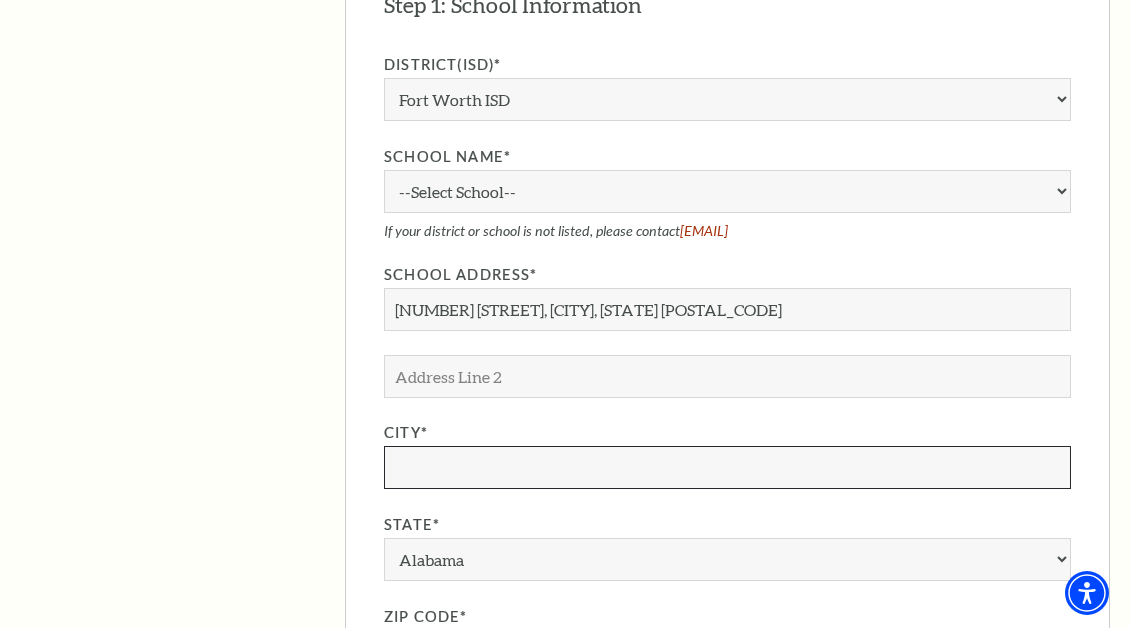 click on "City*" at bounding box center [727, 467] 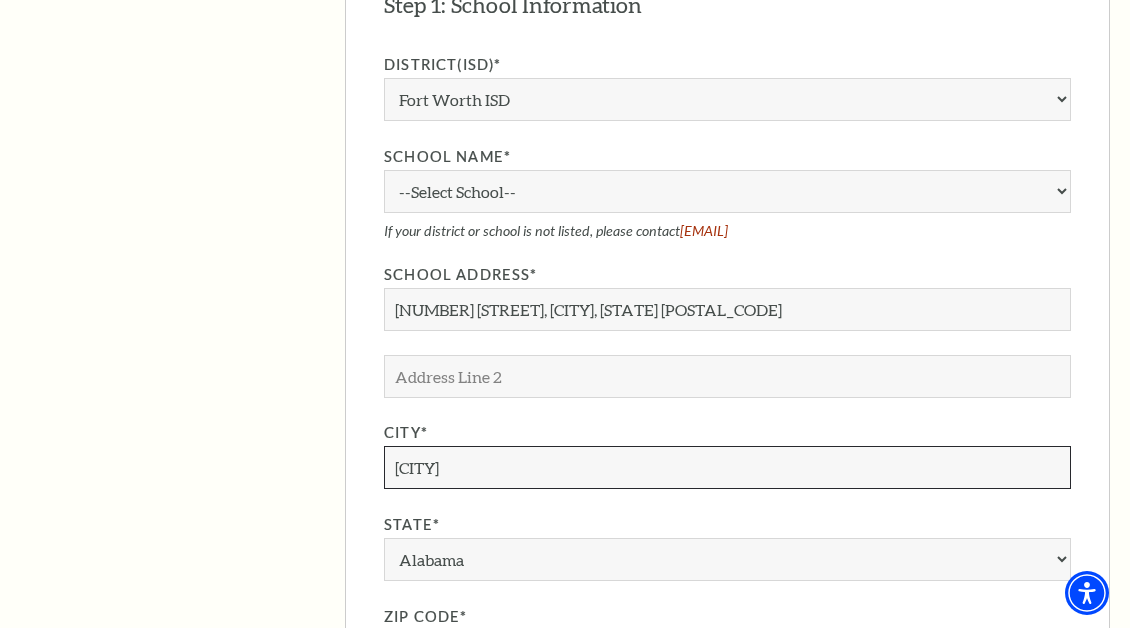 type on "[CITY]" 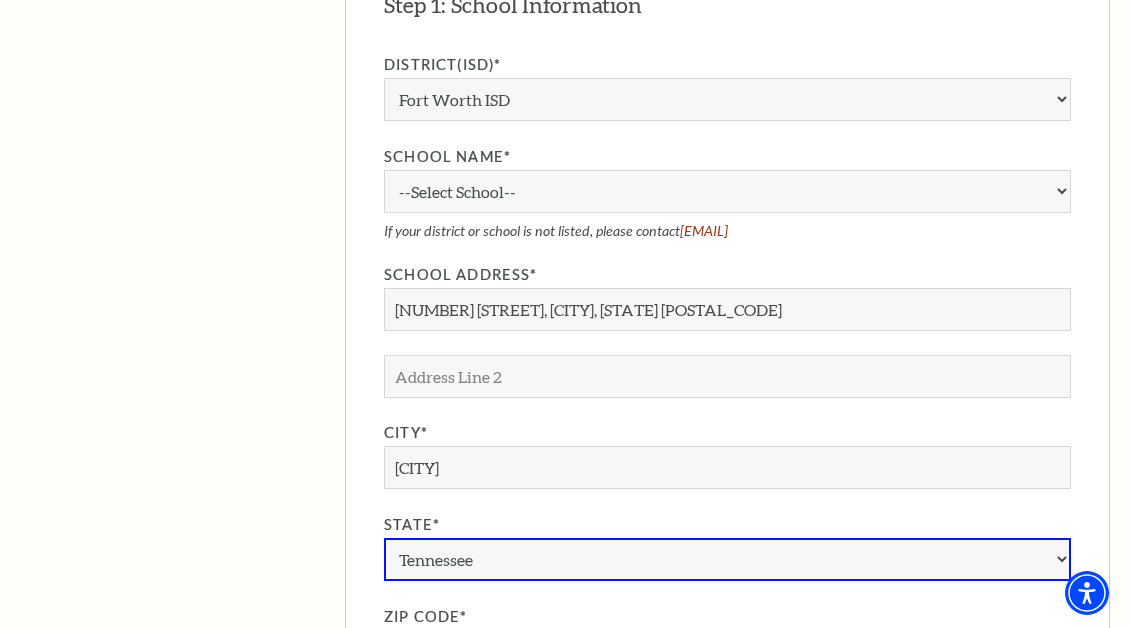 select on "TX" 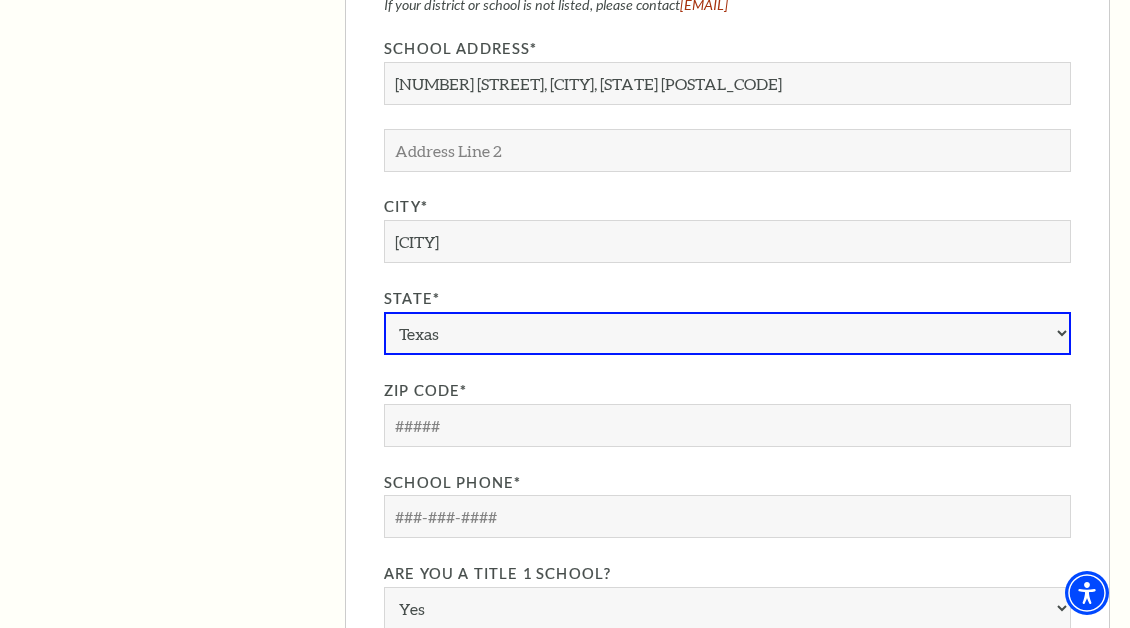 scroll, scrollTop: 2012, scrollLeft: 0, axis: vertical 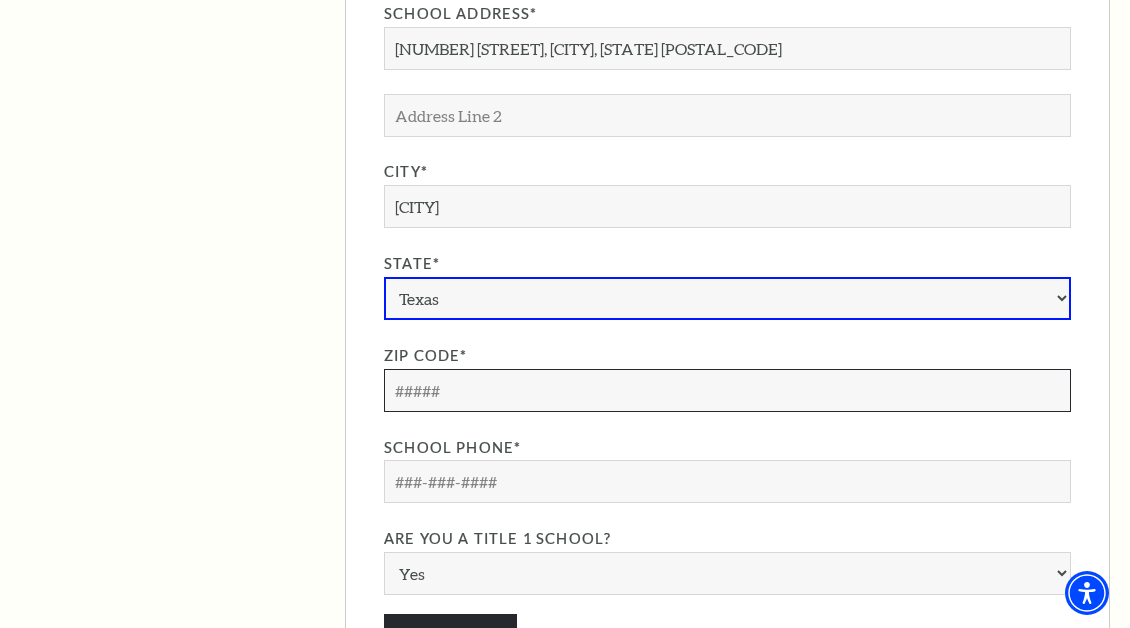 click on "Zip Code*" at bounding box center [727, 390] 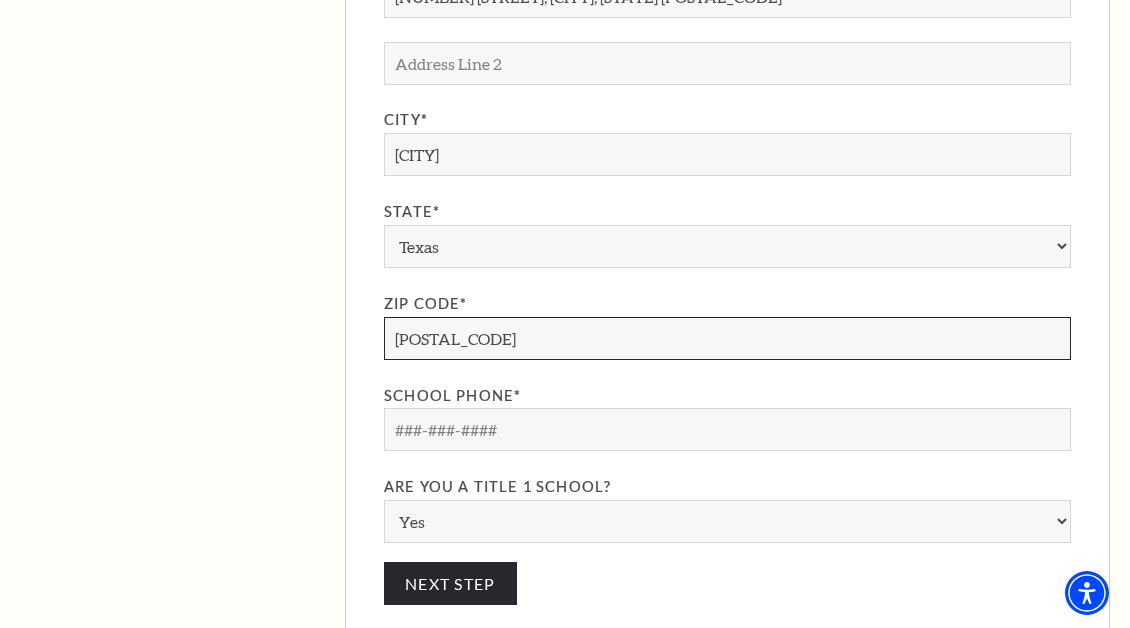 scroll, scrollTop: 2066, scrollLeft: 0, axis: vertical 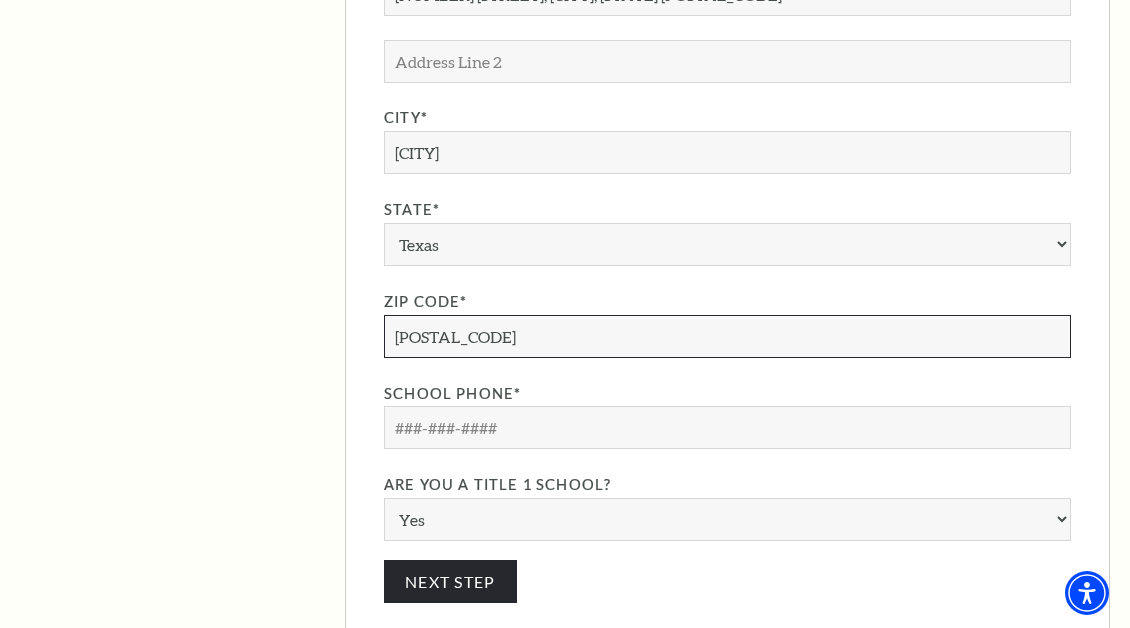 type on "[POSTAL_CODE]" 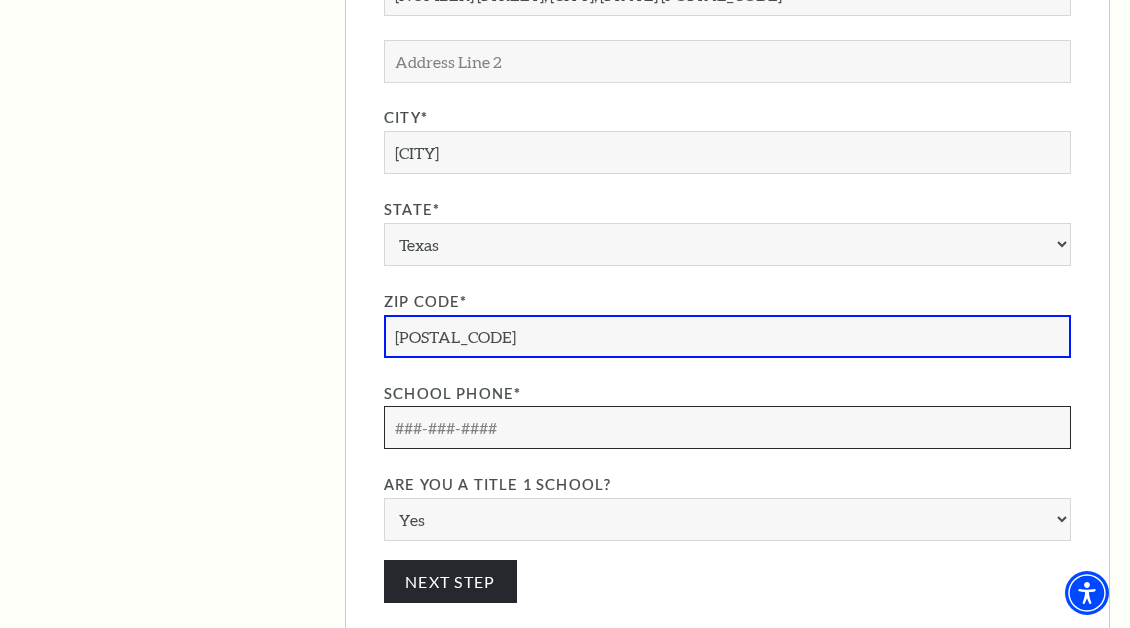 click at bounding box center (727, 427) 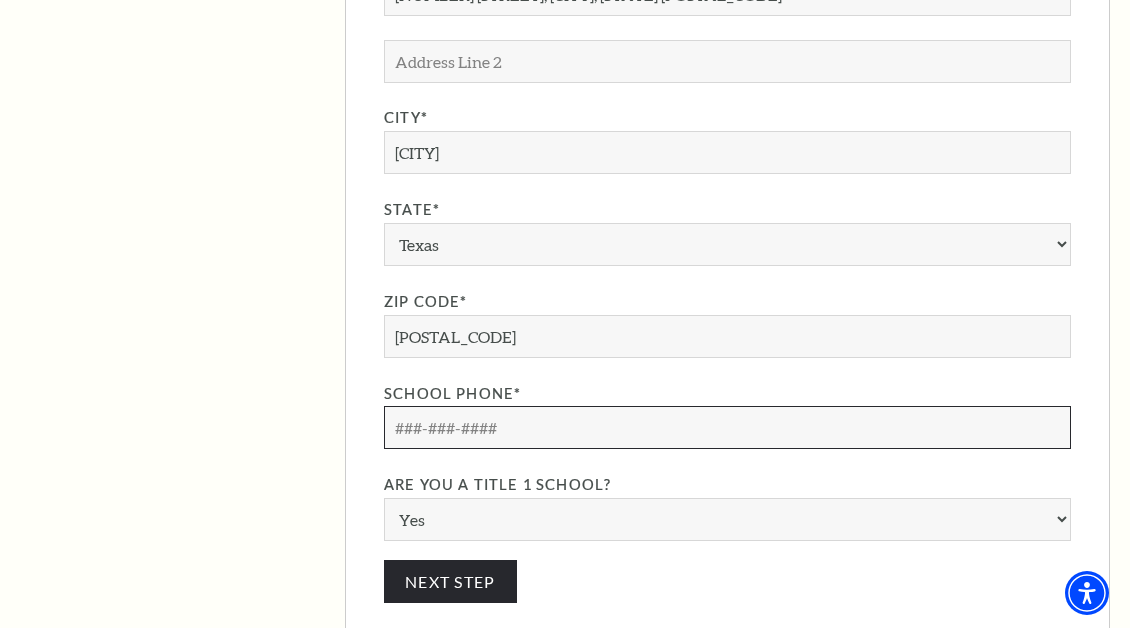 click at bounding box center [727, 427] 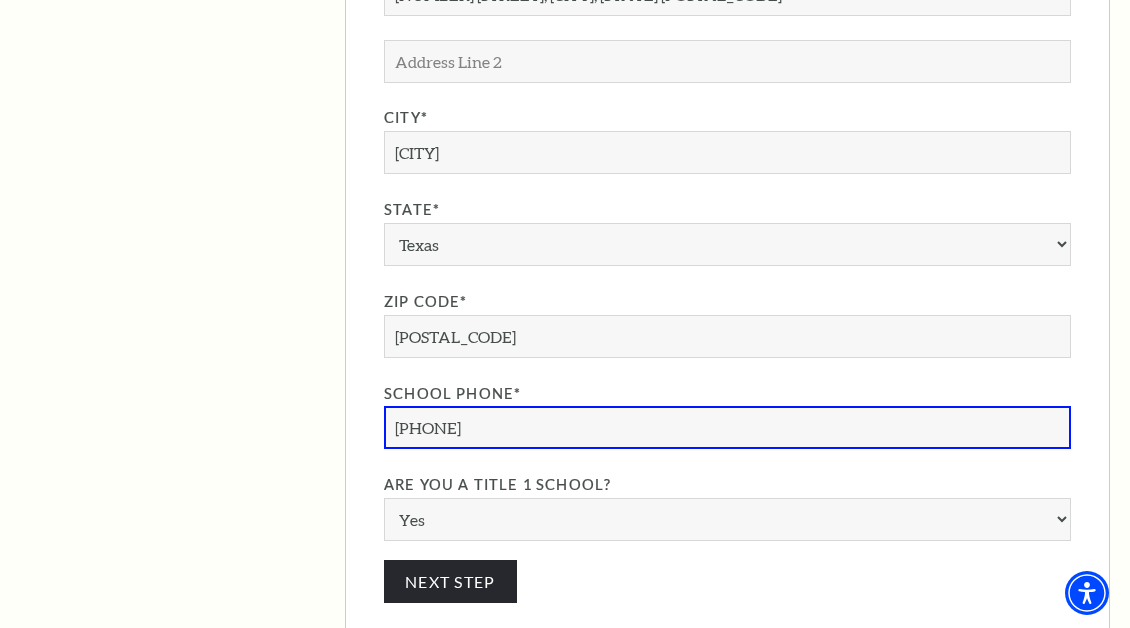 type on "[PHONE]" 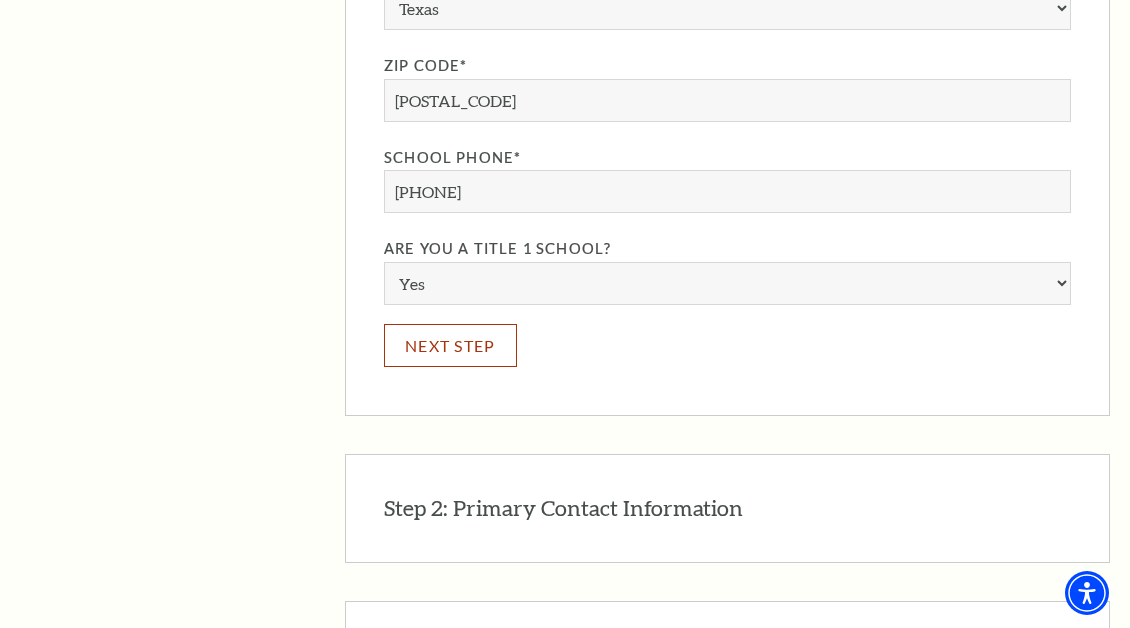 click on "Next Step" at bounding box center (450, 345) 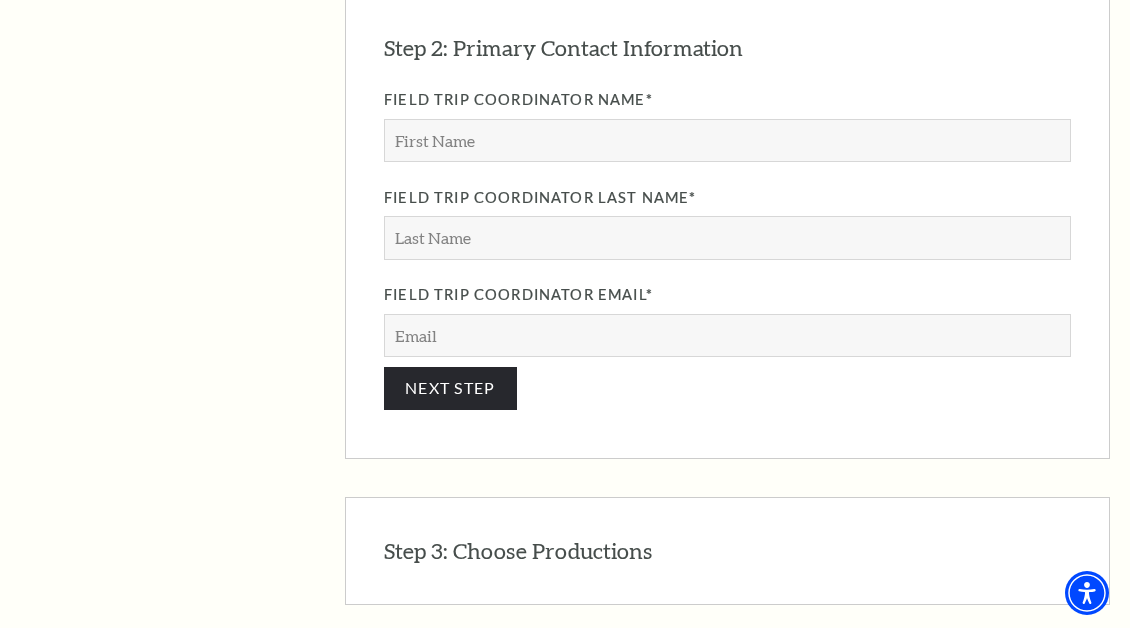 scroll, scrollTop: 1872, scrollLeft: 0, axis: vertical 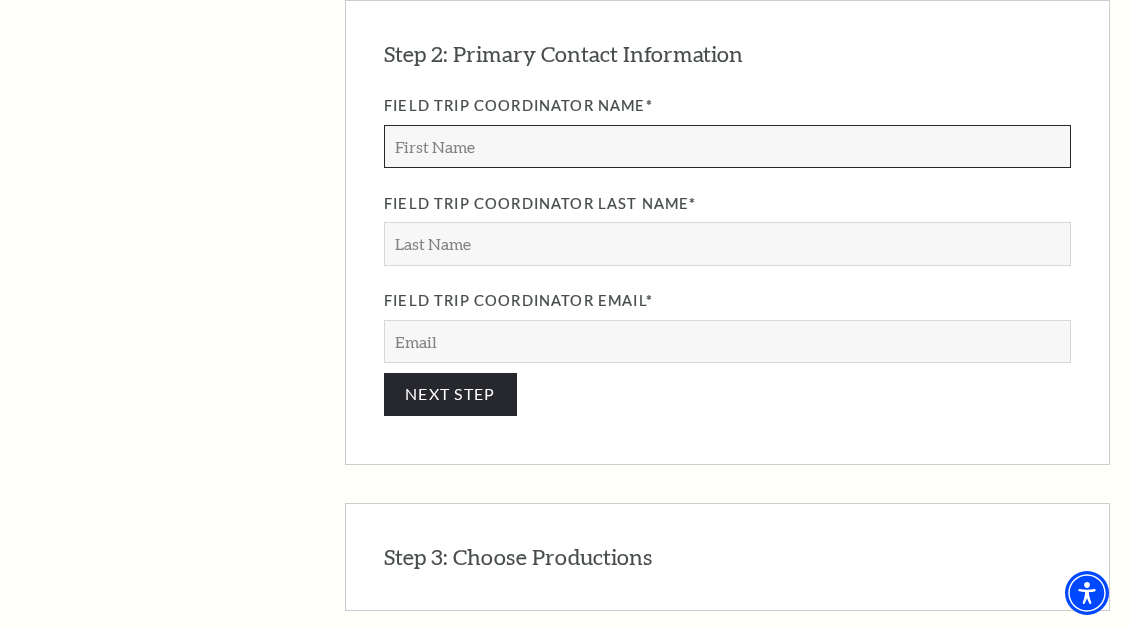 click on "Field Trip Coordinator Name*" at bounding box center (727, 146) 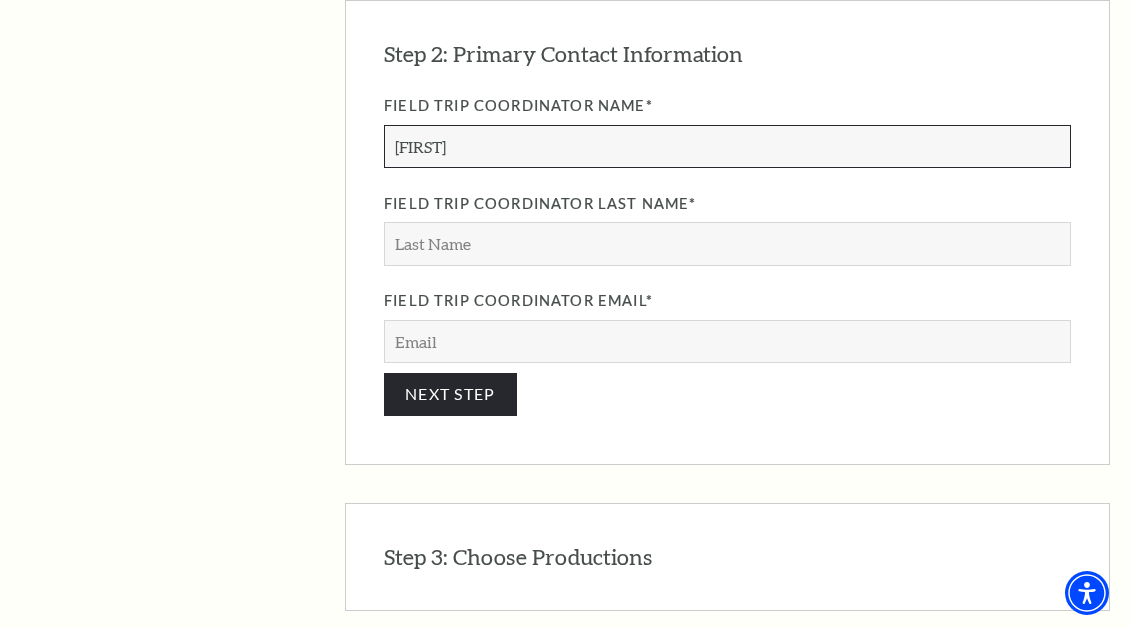 type on "[FIRST]" 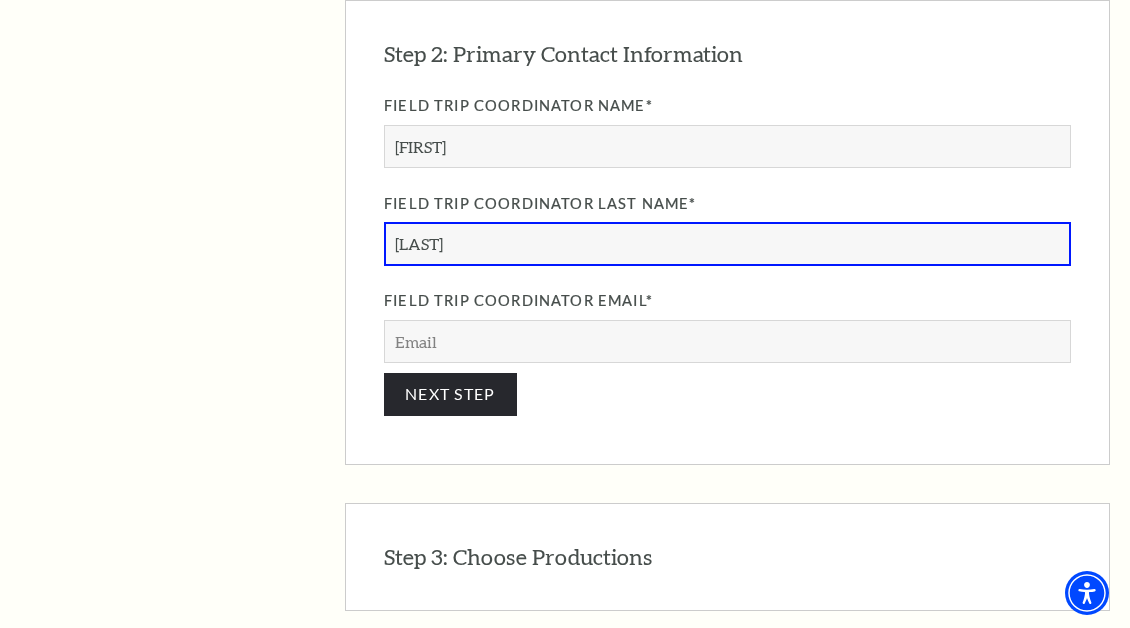 type on "[LAST]" 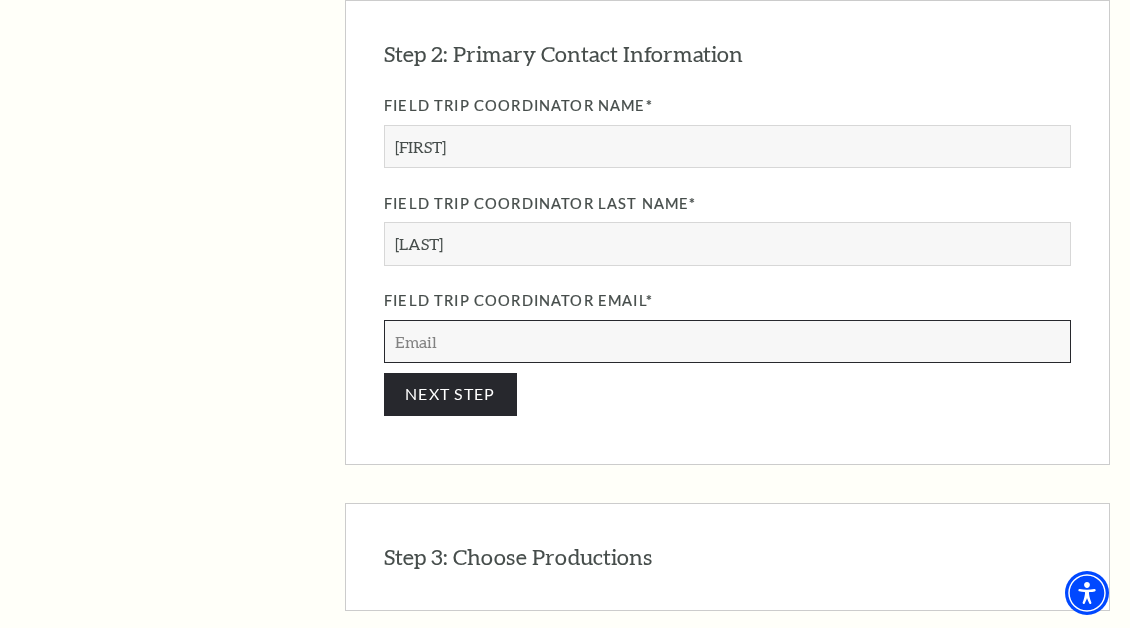click on "Field Trip Coordinator Email*" at bounding box center (727, 341) 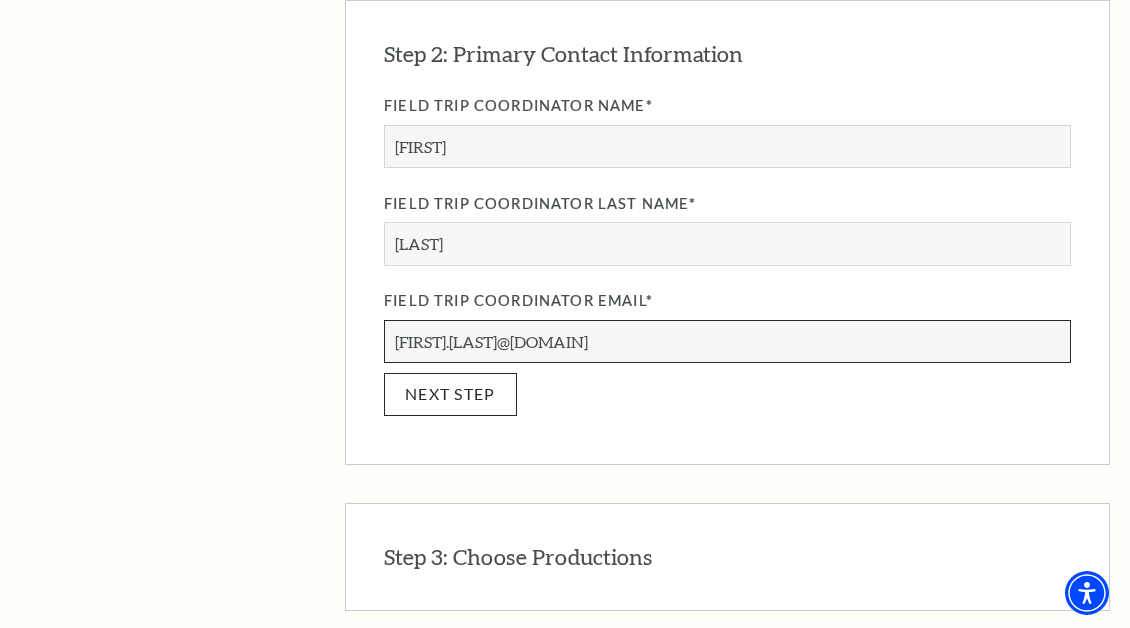type on "[FIRST].[LAST]@[DOMAIN]" 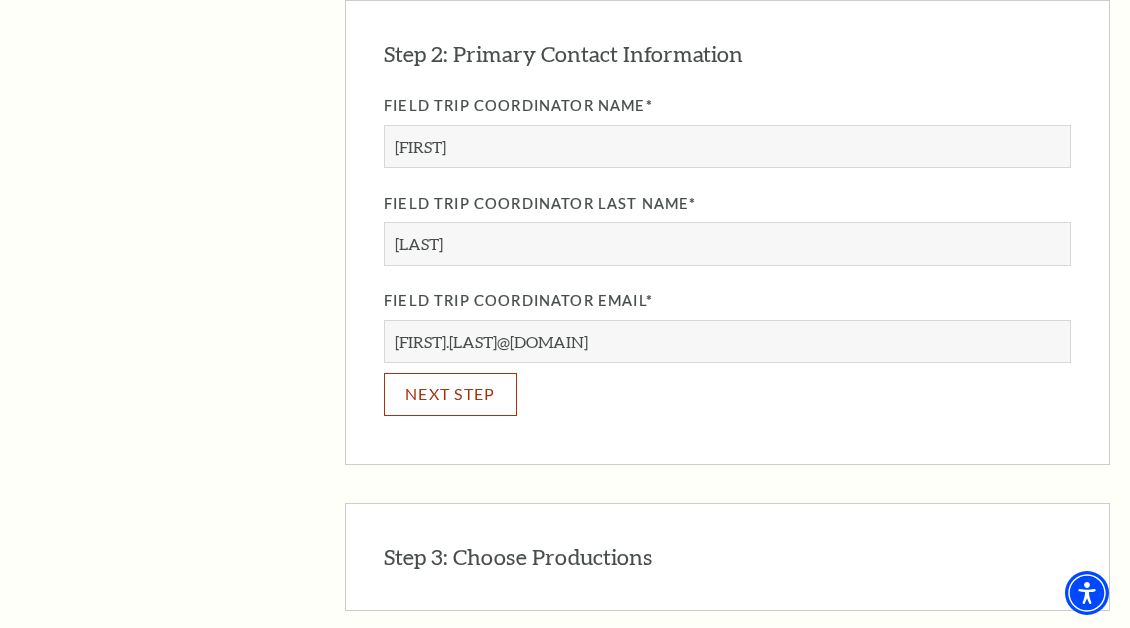 click on "NEXT STEP" at bounding box center [450, 394] 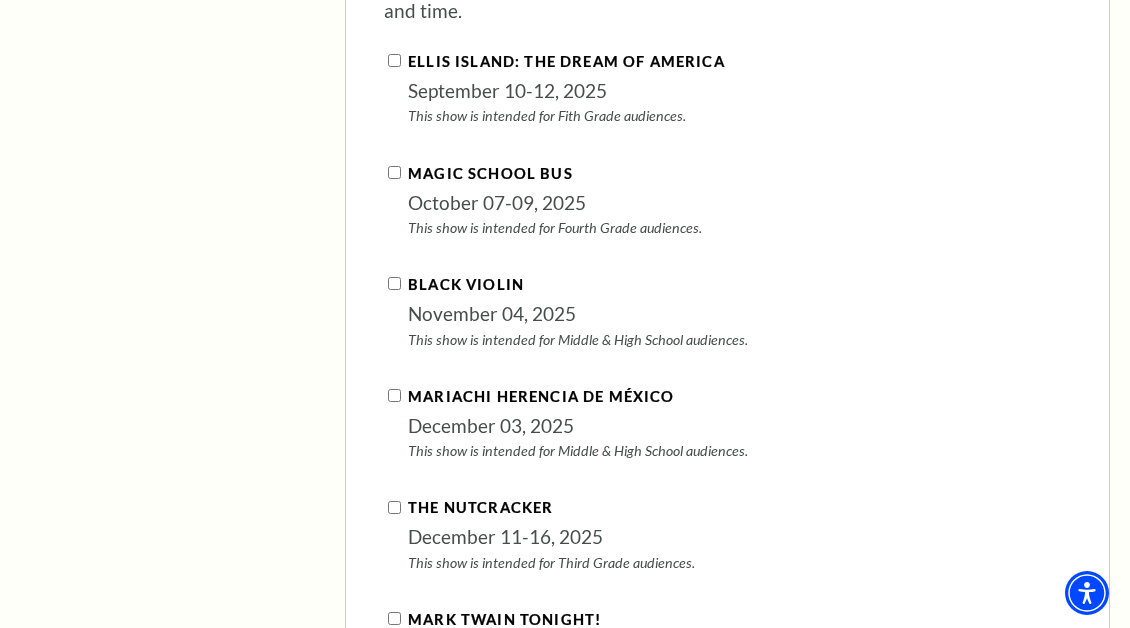 scroll, scrollTop: 2214, scrollLeft: 0, axis: vertical 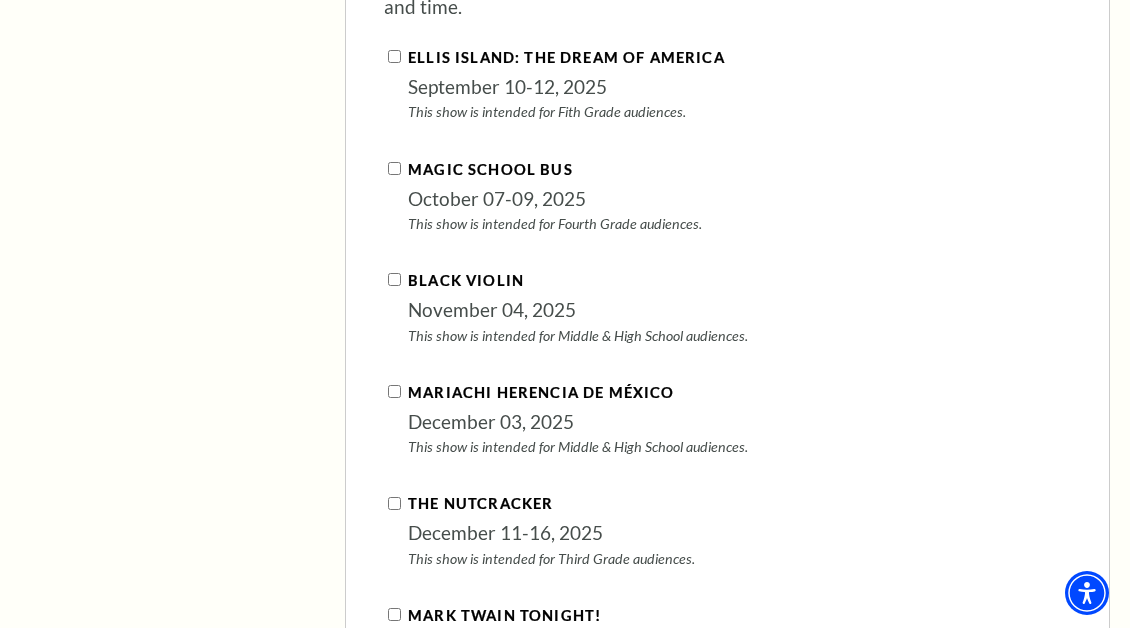 click on "Black Violin" at bounding box center (394, 279) 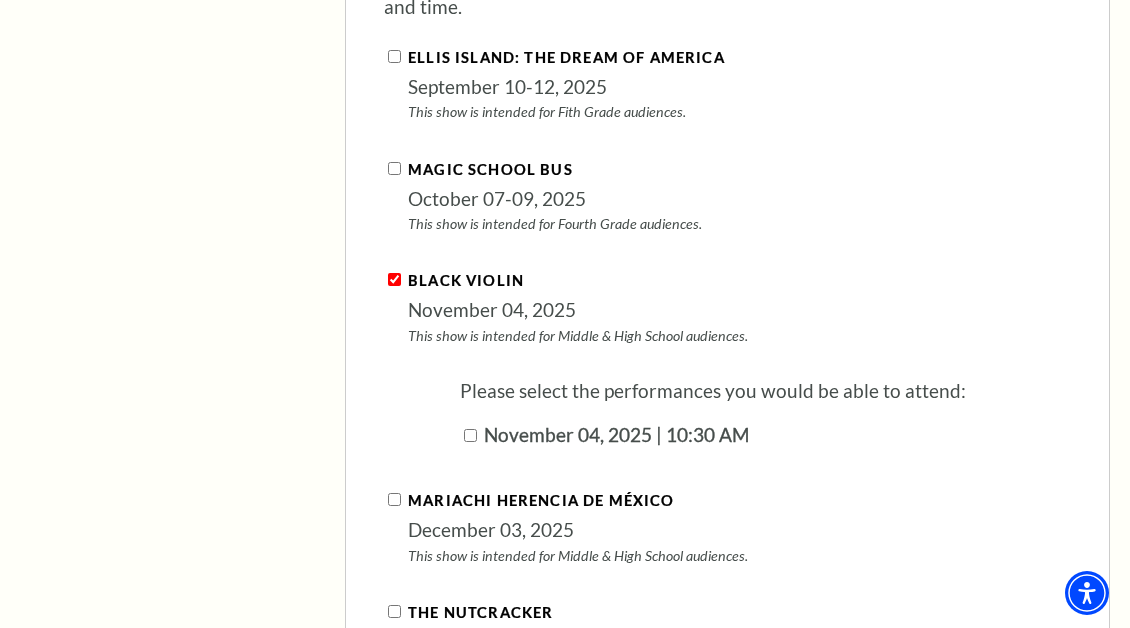 click on "November 04, 2025 | 10:30 AM" at bounding box center [470, 435] 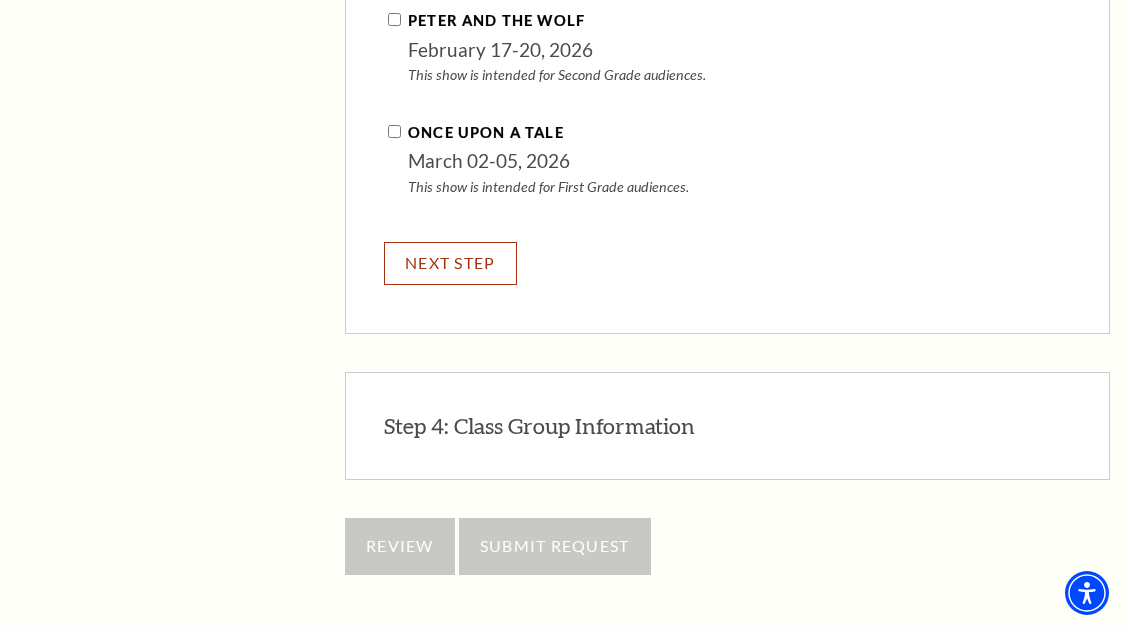 click on "NEXT STEP" at bounding box center [450, 263] 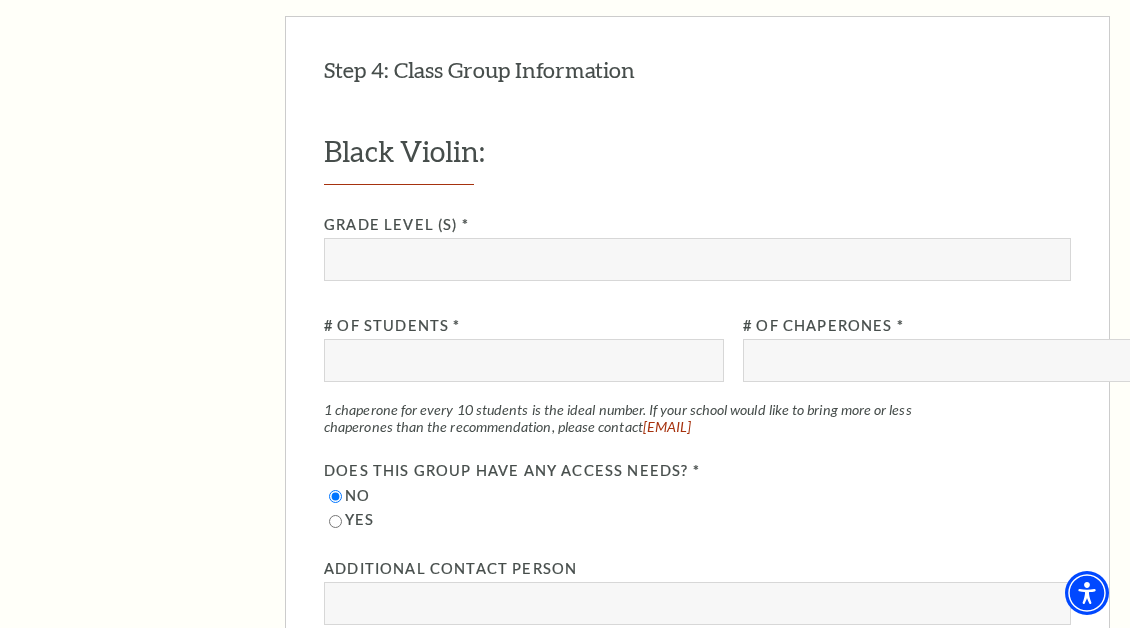 scroll, scrollTop: 2140, scrollLeft: 0, axis: vertical 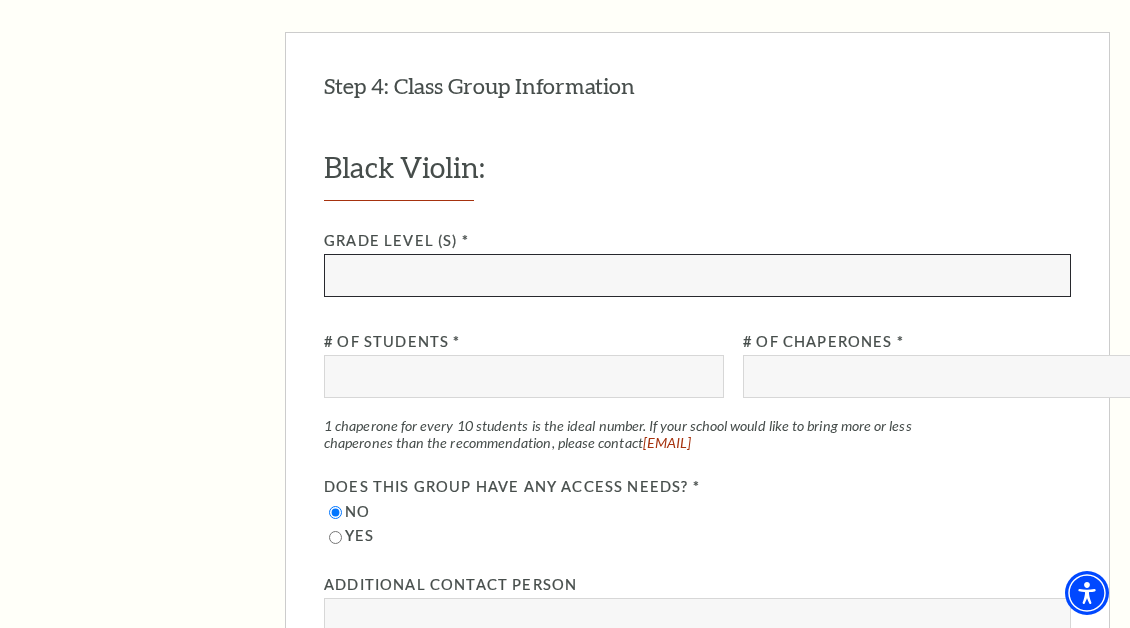 click at bounding box center [697, 275] 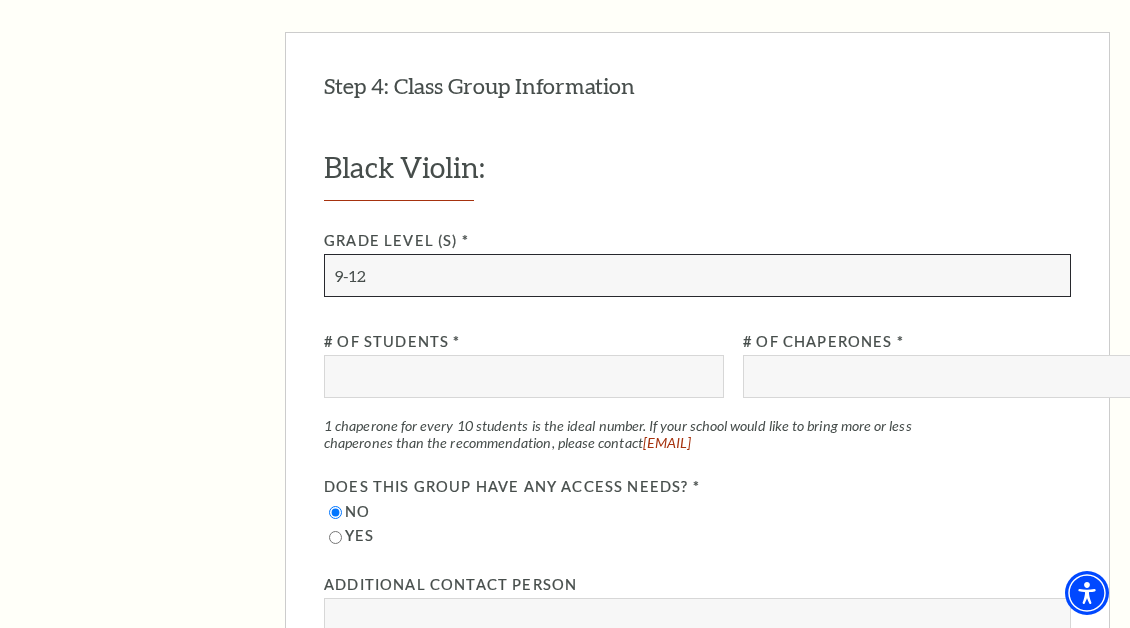 type on "9-12" 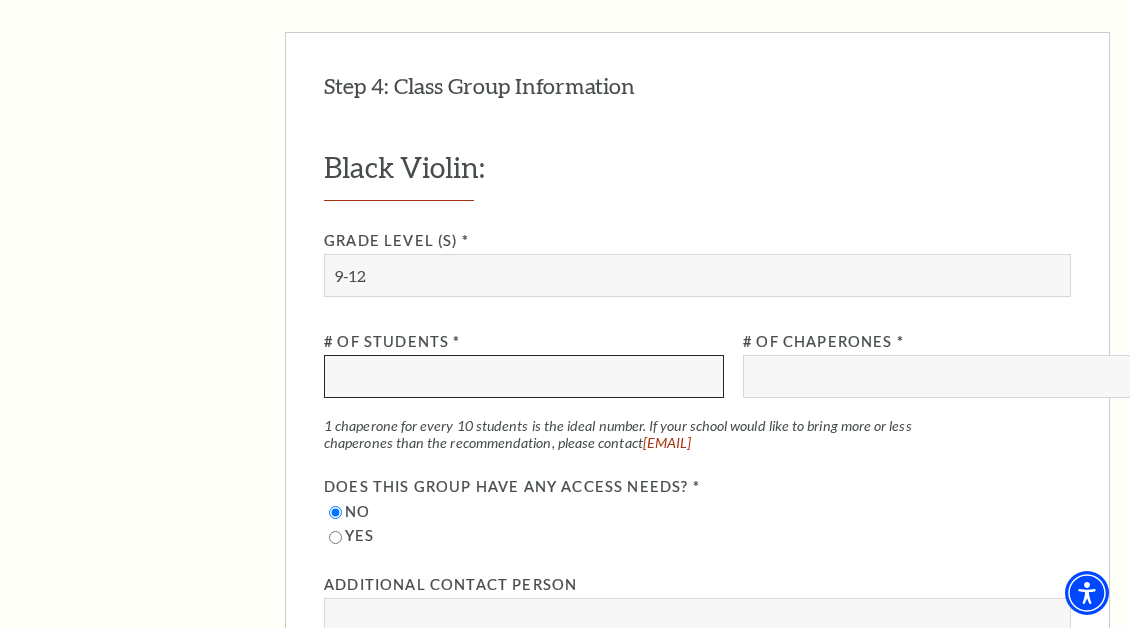 click at bounding box center [524, 376] 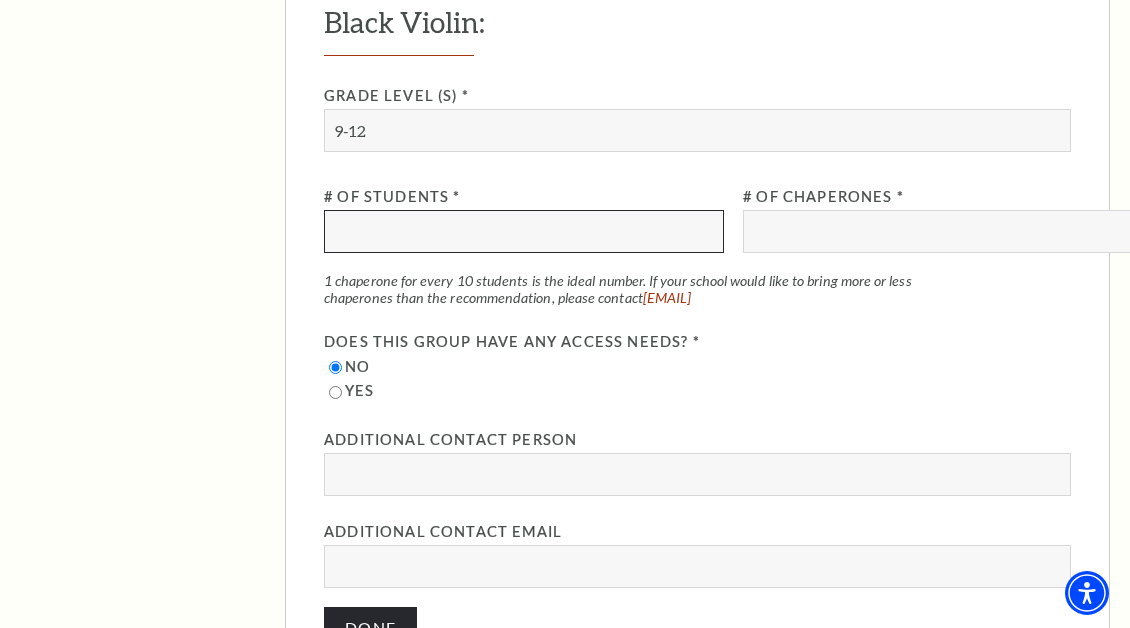 scroll, scrollTop: 2289, scrollLeft: 0, axis: vertical 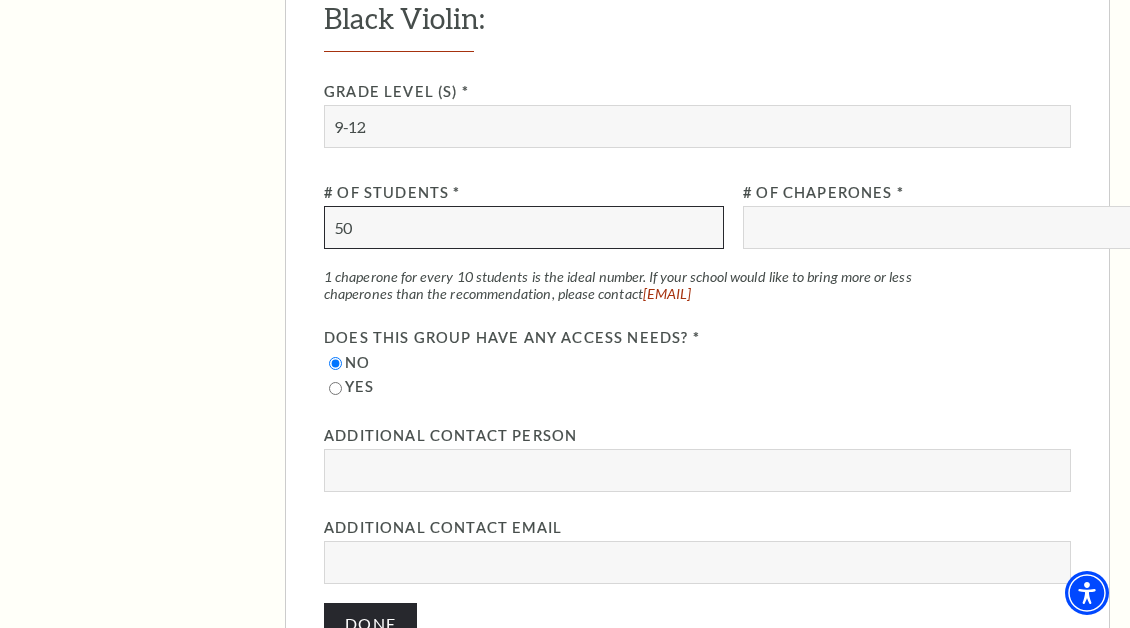 type on "50" 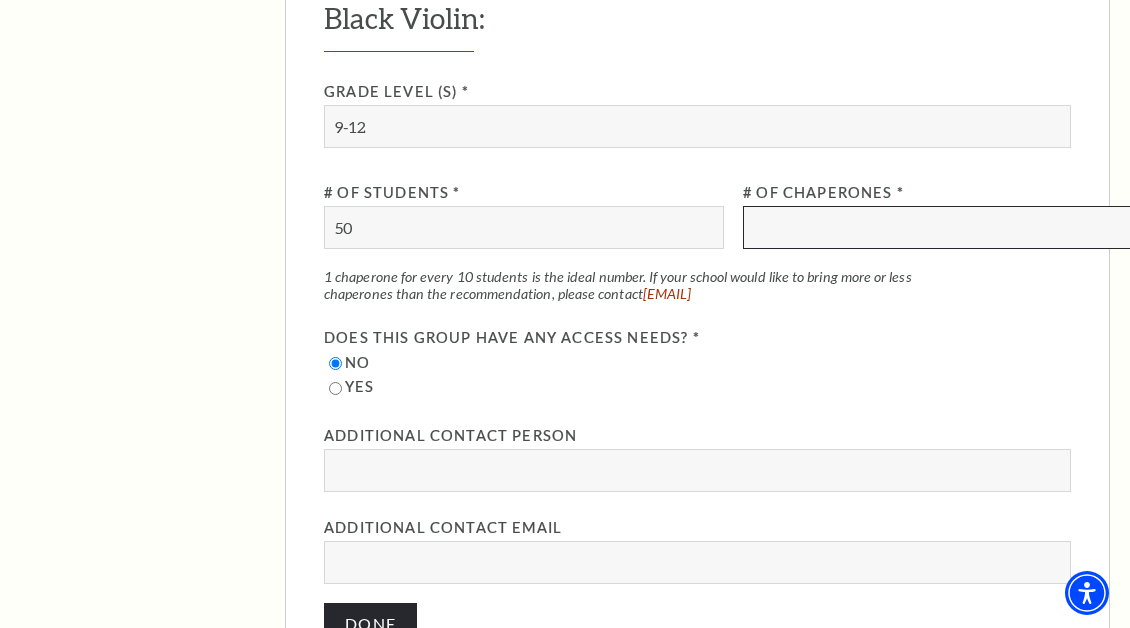click at bounding box center [943, 227] 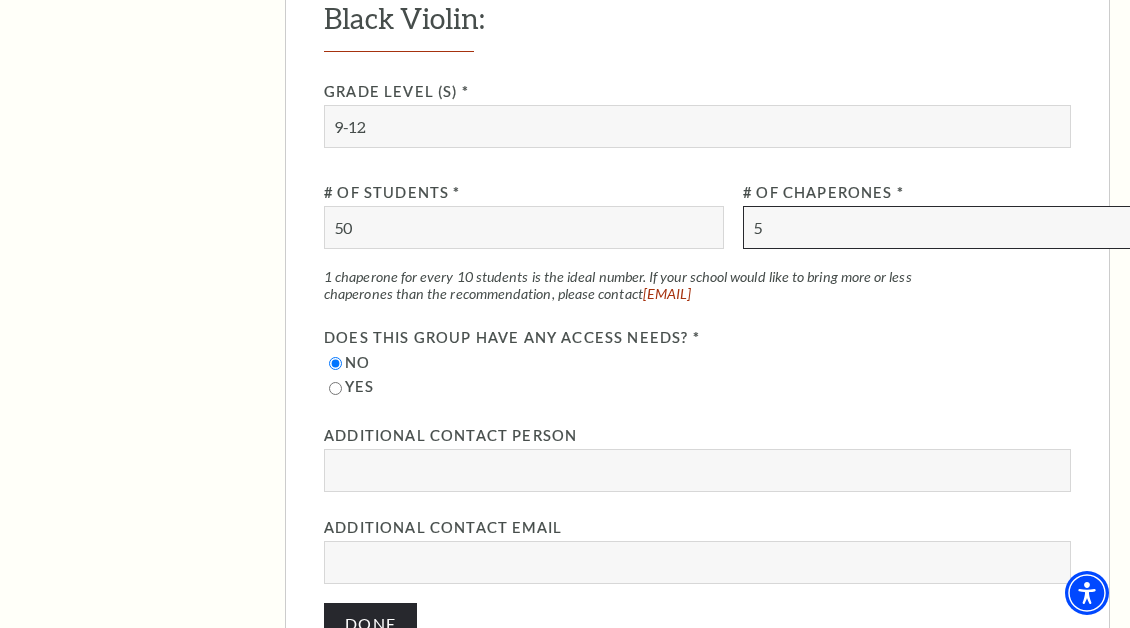 type on "5" 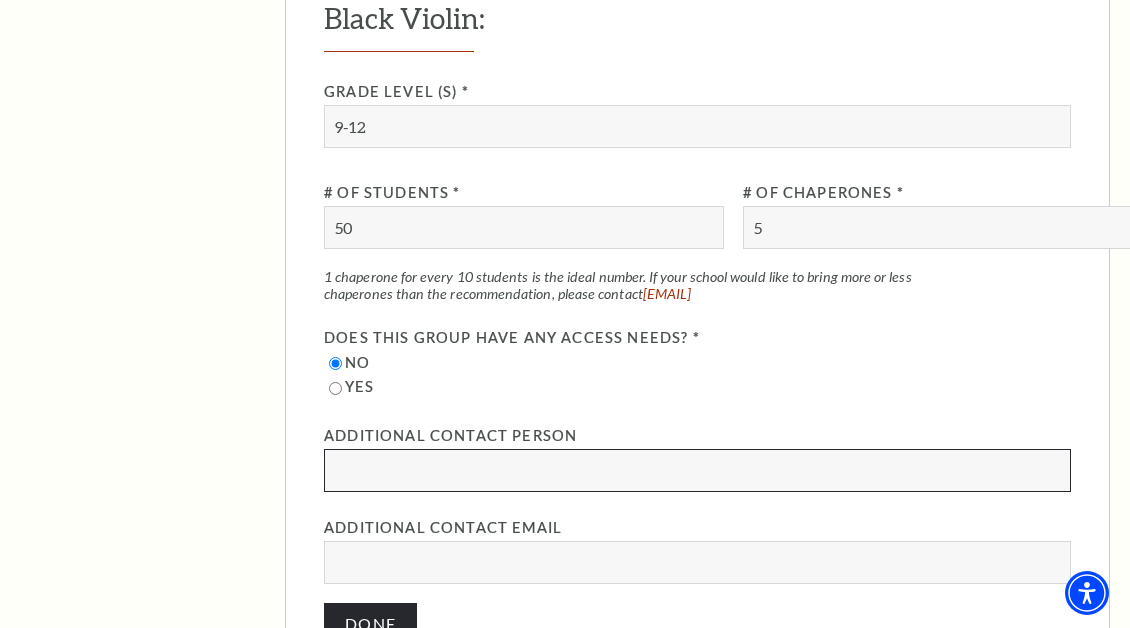 click at bounding box center [697, 470] 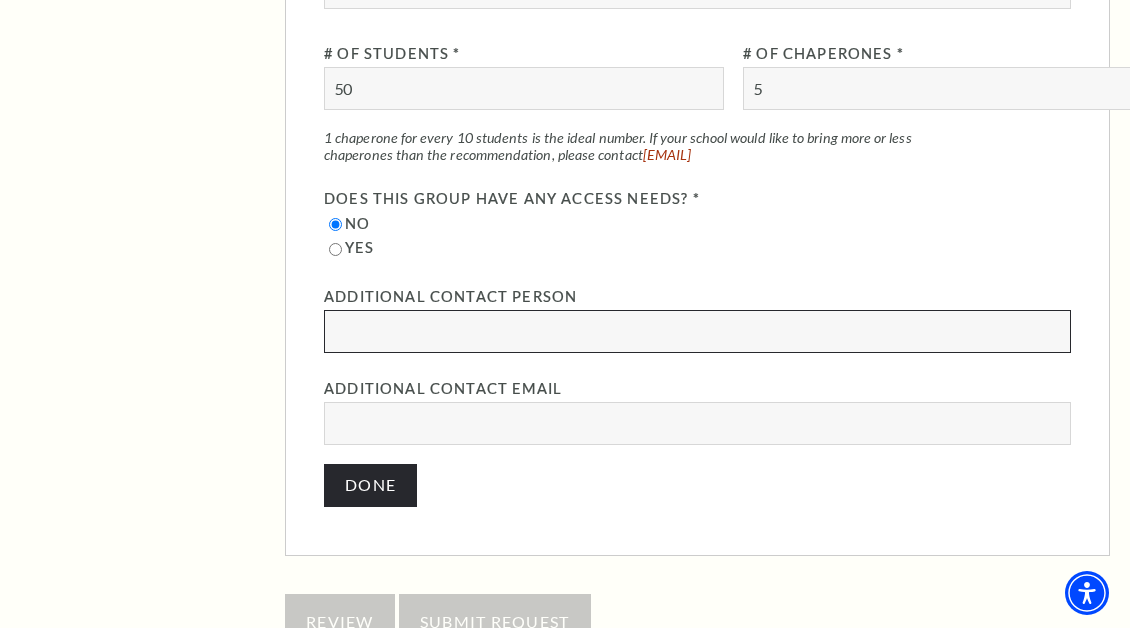 scroll, scrollTop: 2460, scrollLeft: 0, axis: vertical 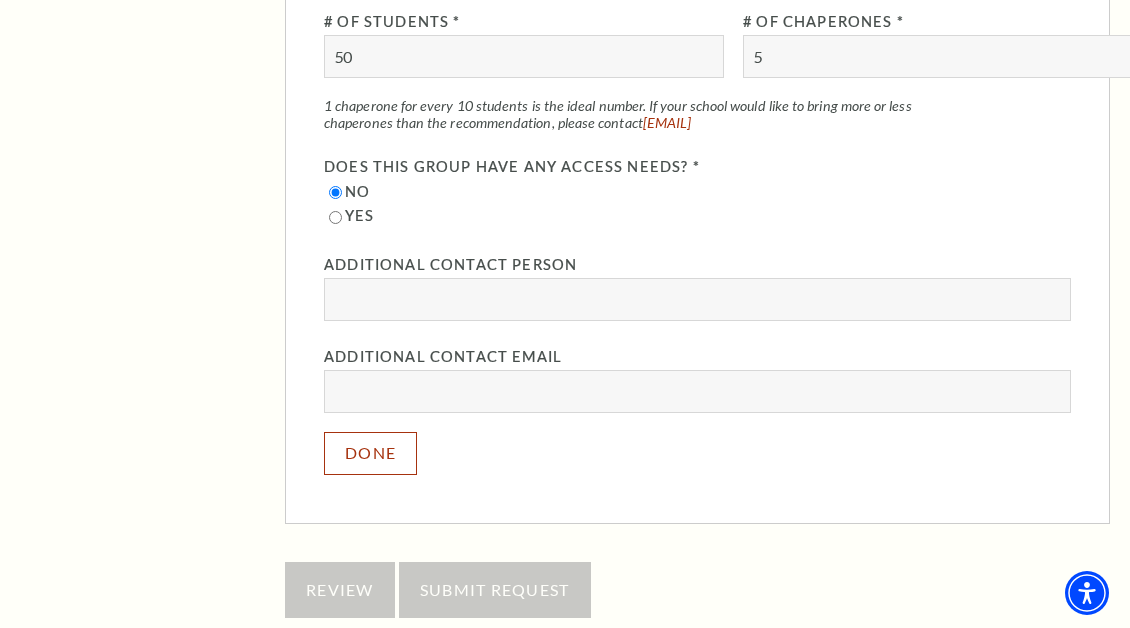 click on "Done" at bounding box center (370, 453) 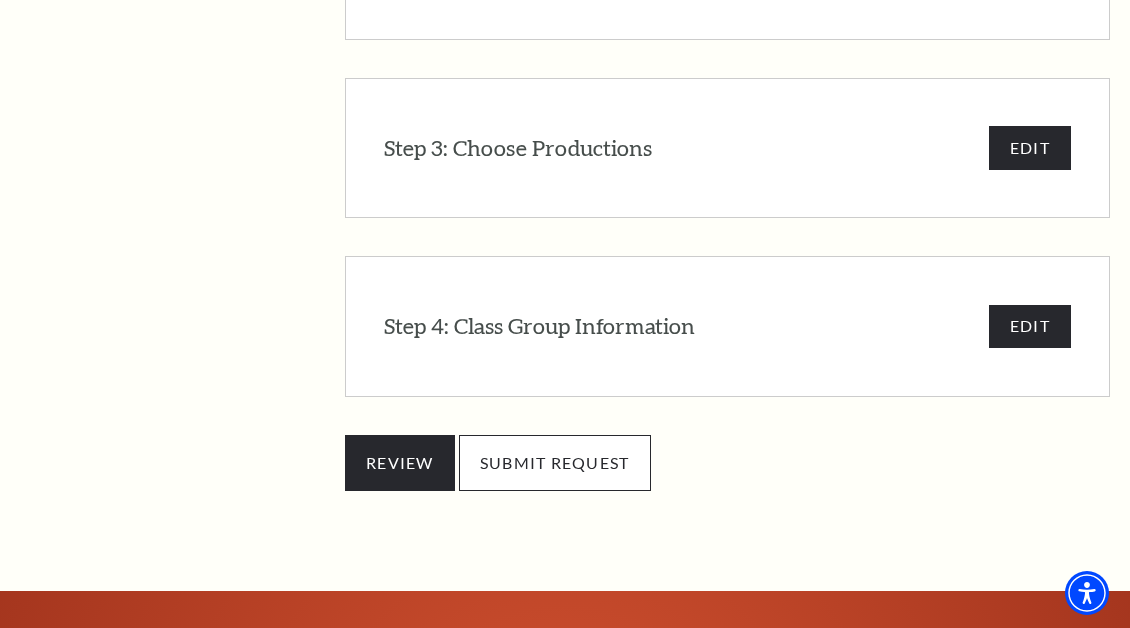 scroll, scrollTop: 1995, scrollLeft: 0, axis: vertical 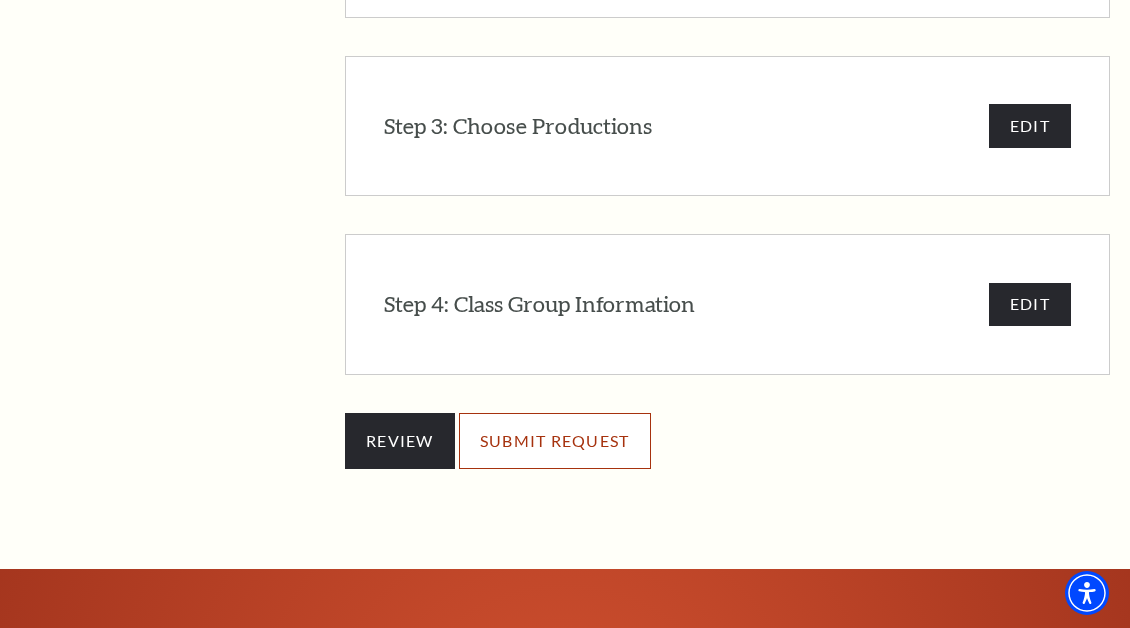 click on "SUBMIT REQUEST" at bounding box center (555, 441) 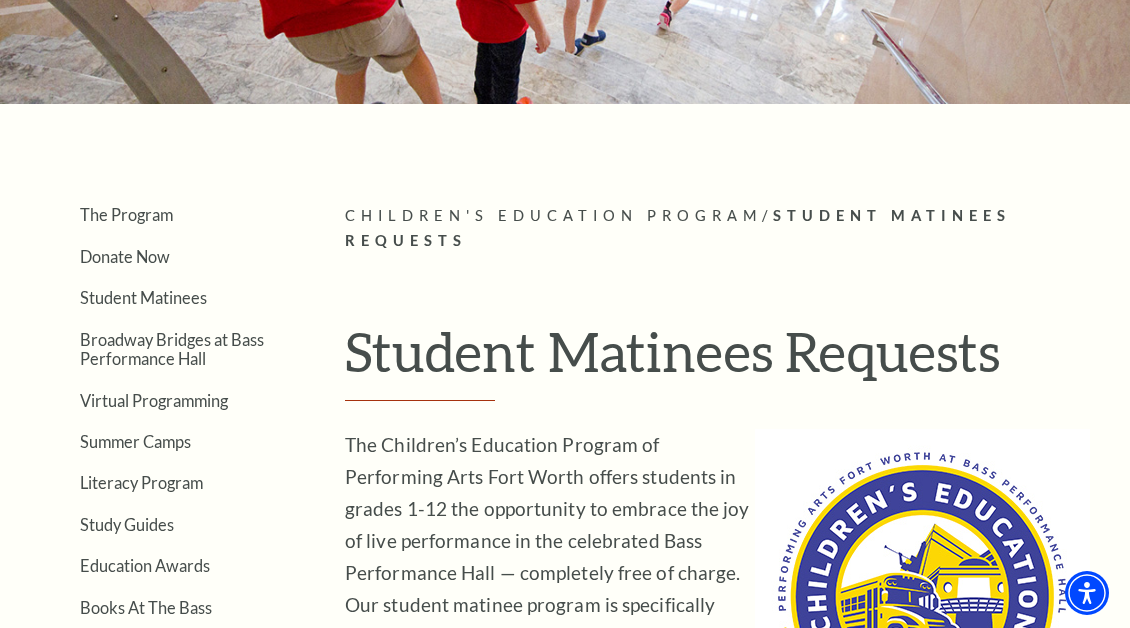 scroll, scrollTop: 283, scrollLeft: 0, axis: vertical 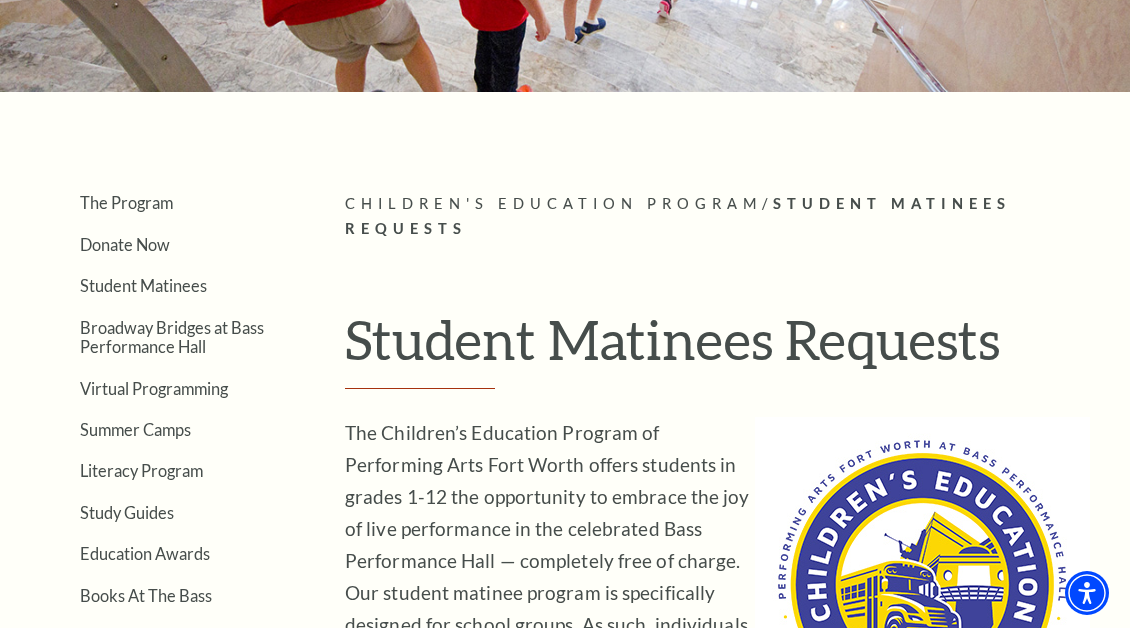 click on "The Program
Donate Now
Student Matinees
Broadway Bridges at Bass Performance Hall
Virtual Programming
Summer Camps
Literacy Program
Study Guides
Education Awards
Books At The Bass
CEP Faqs
Technical Theater Course" at bounding box center (152, 439) 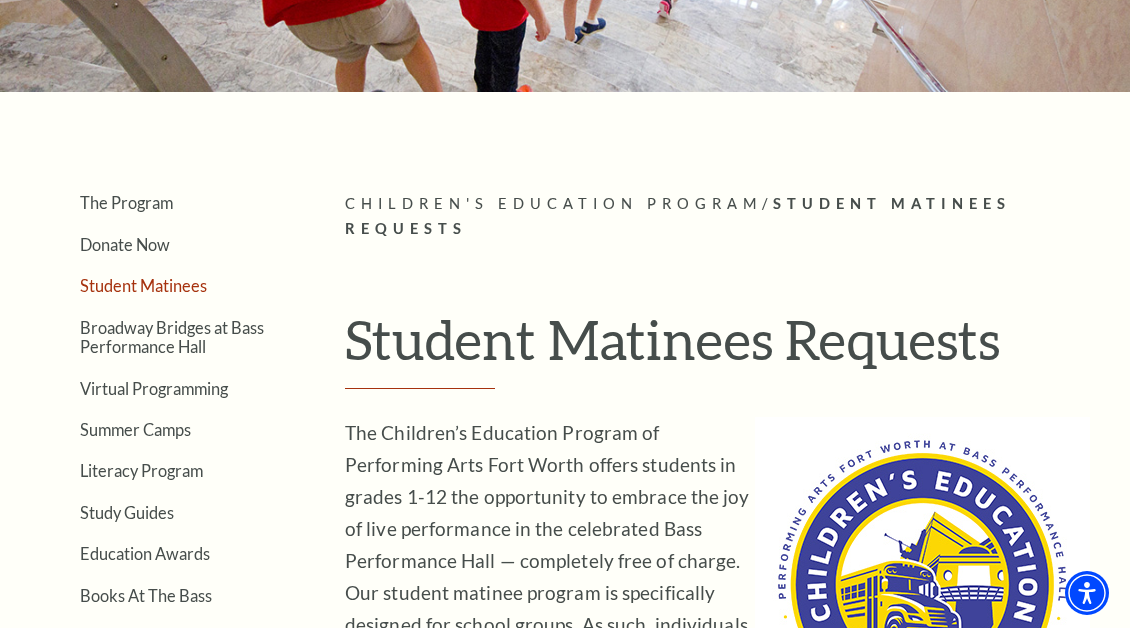 click on "Student Matinees" at bounding box center (143, 285) 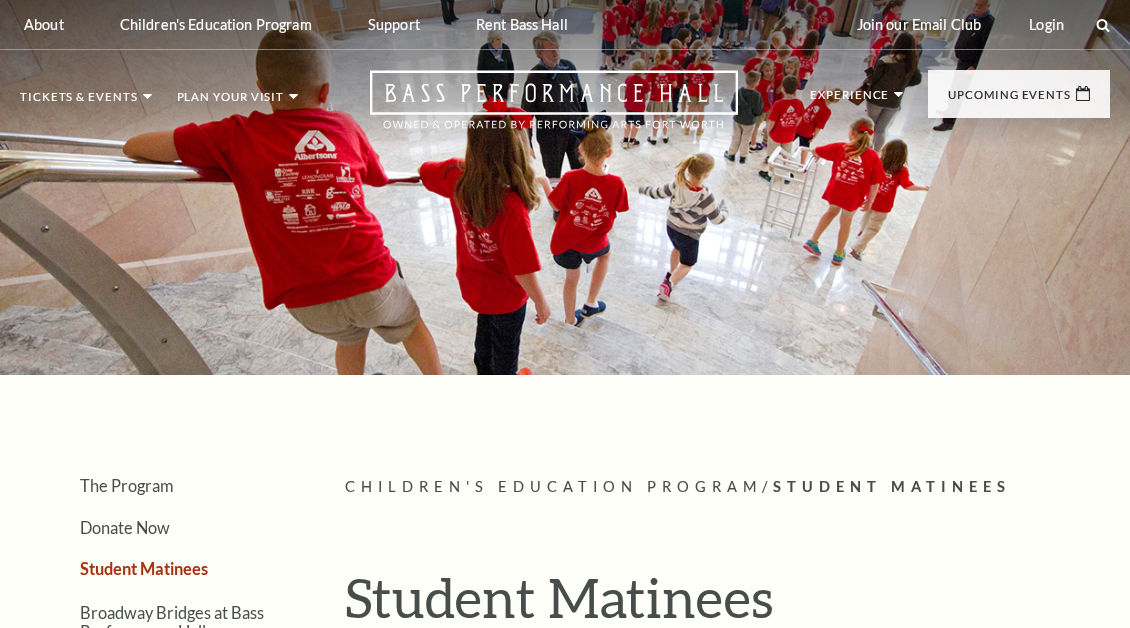 scroll, scrollTop: 0, scrollLeft: 0, axis: both 